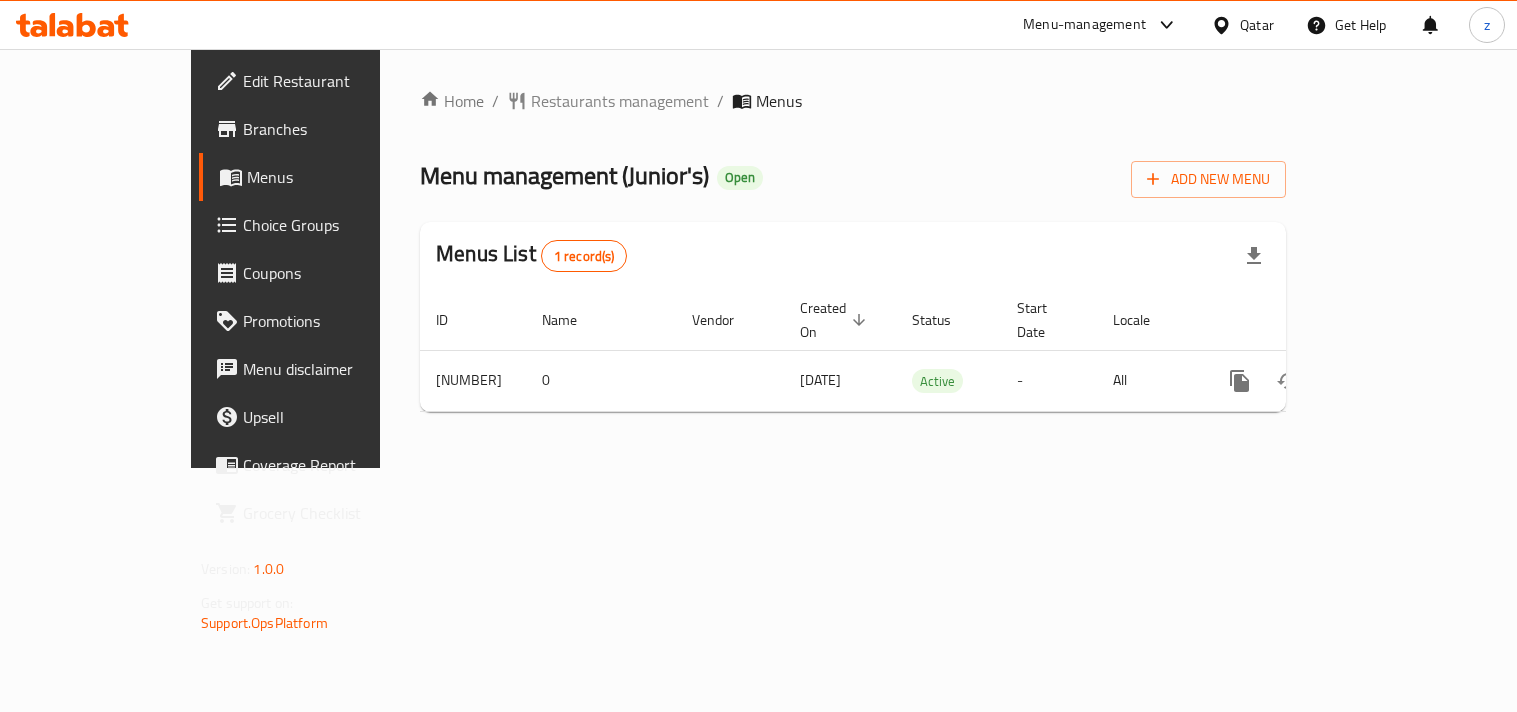 scroll, scrollTop: 0, scrollLeft: 0, axis: both 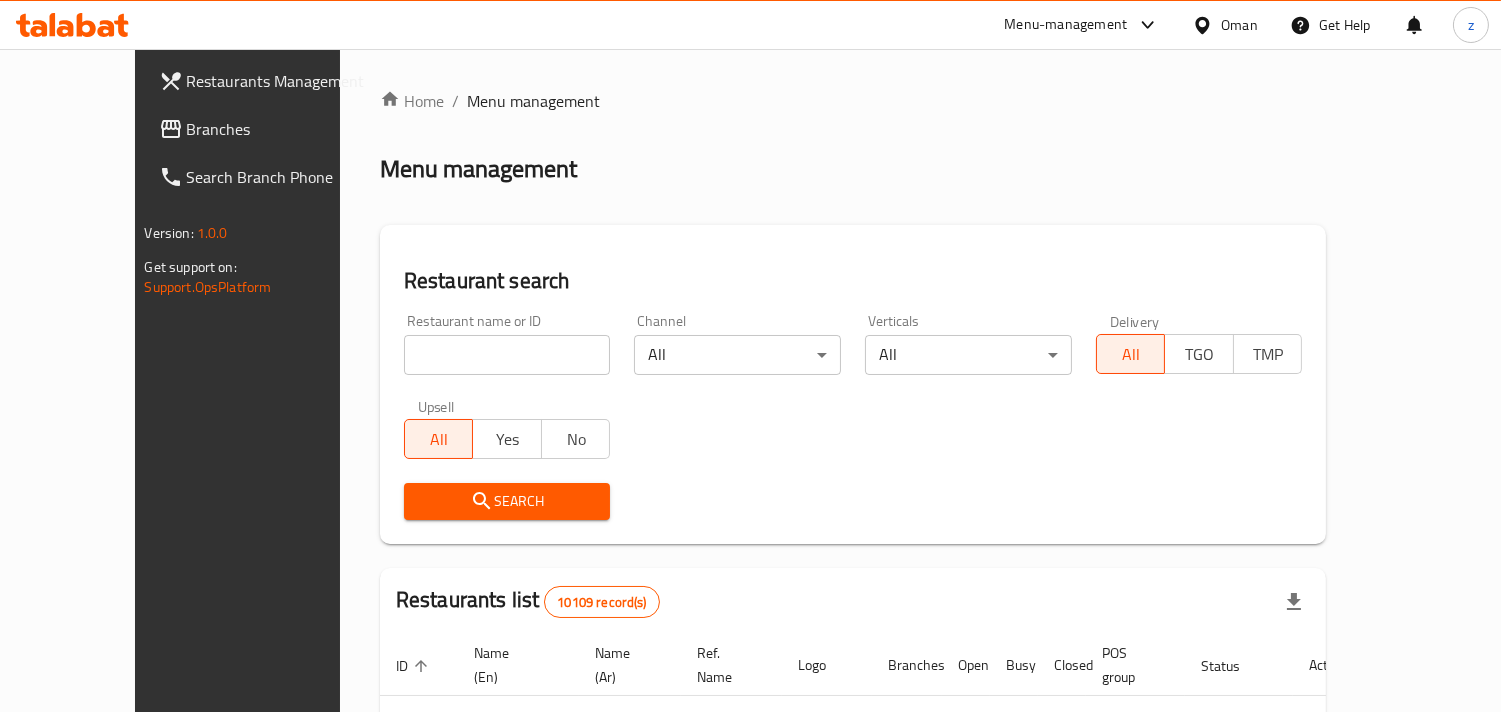 click on "Menu management" at bounding box center [533, 101] 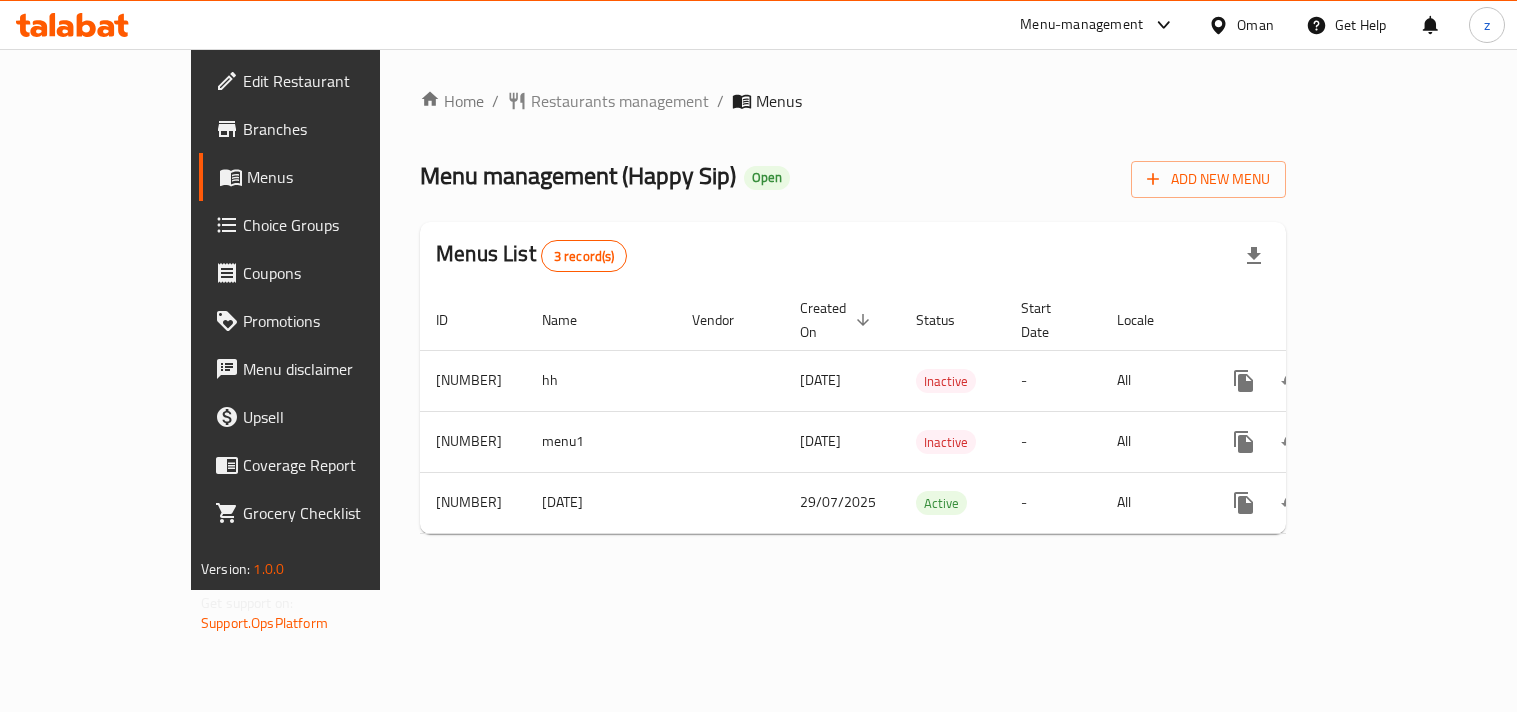 scroll, scrollTop: 0, scrollLeft: 0, axis: both 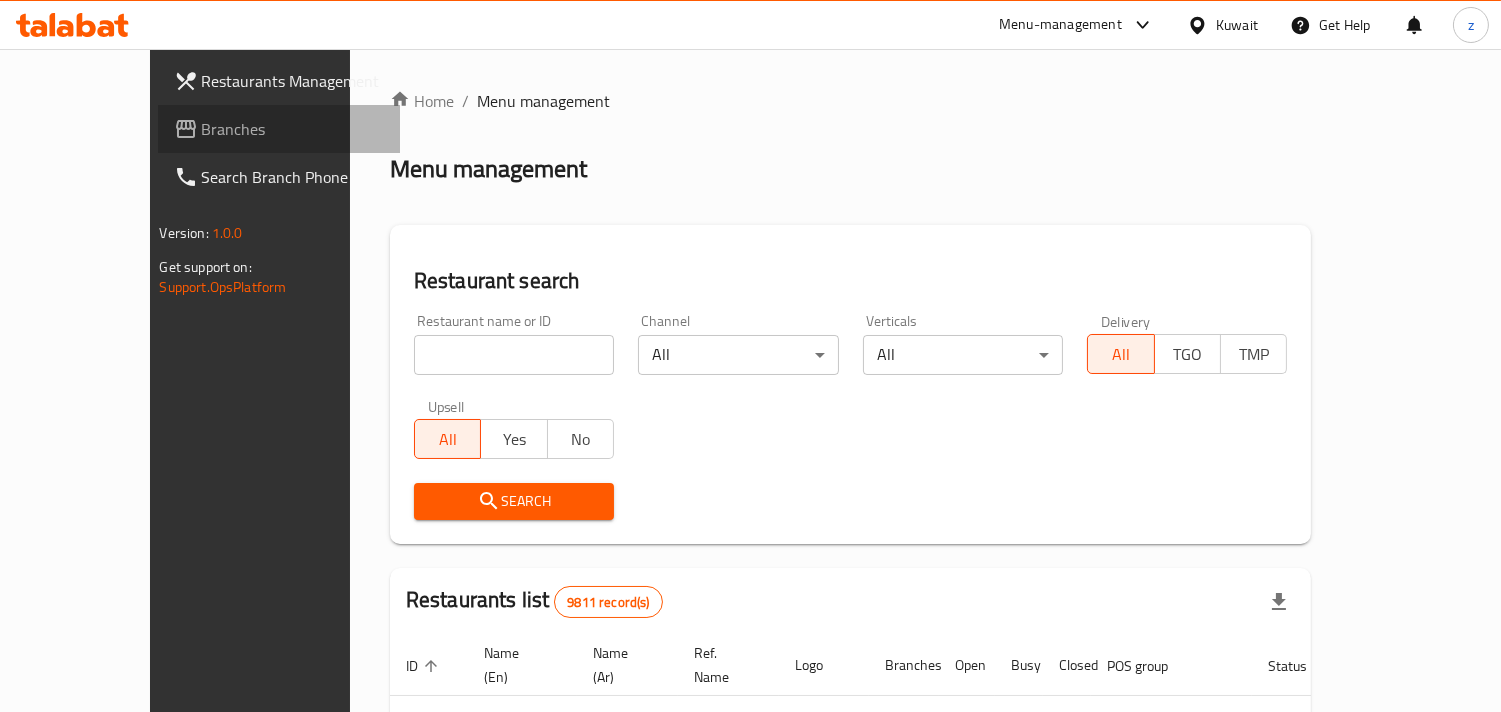 click on "Branches" at bounding box center [293, 129] 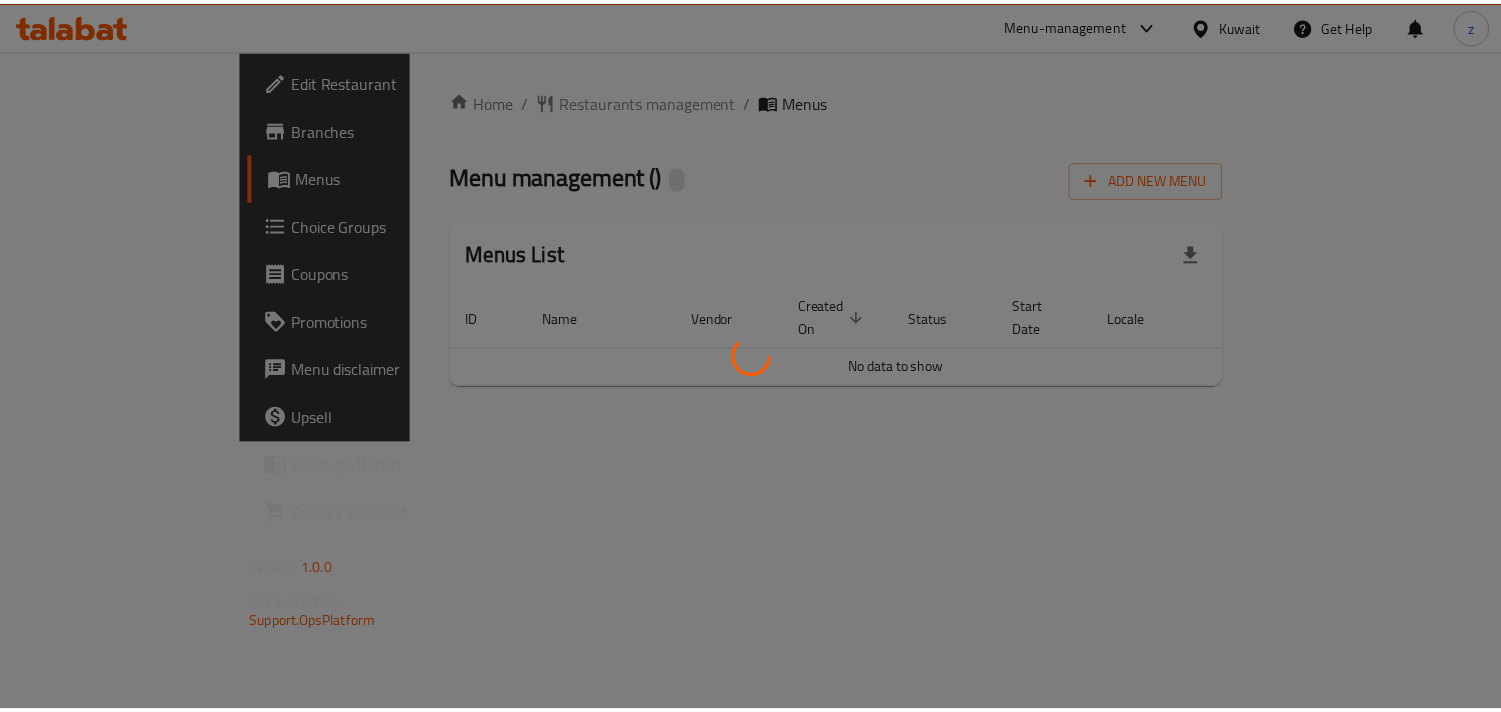 scroll, scrollTop: 0, scrollLeft: 0, axis: both 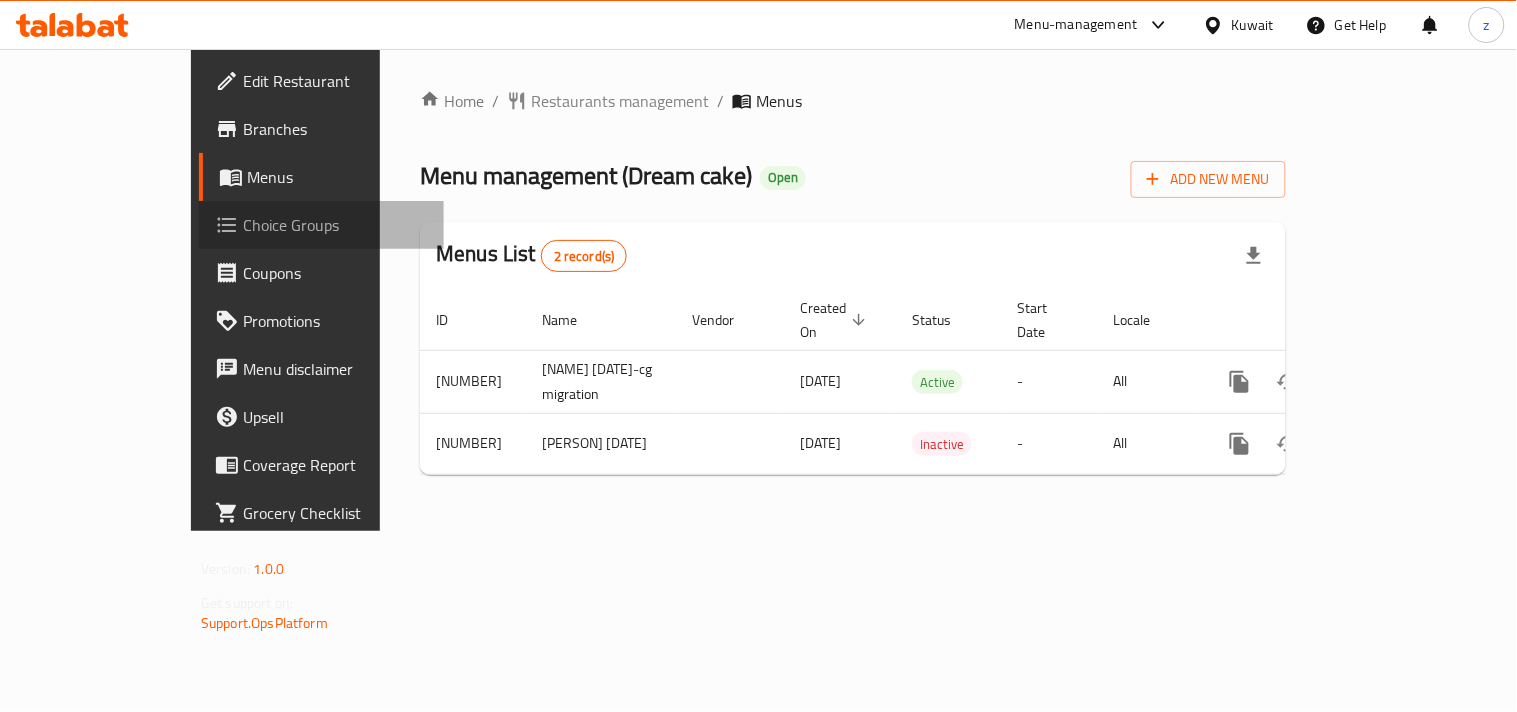 click on "Choice Groups" at bounding box center (335, 225) 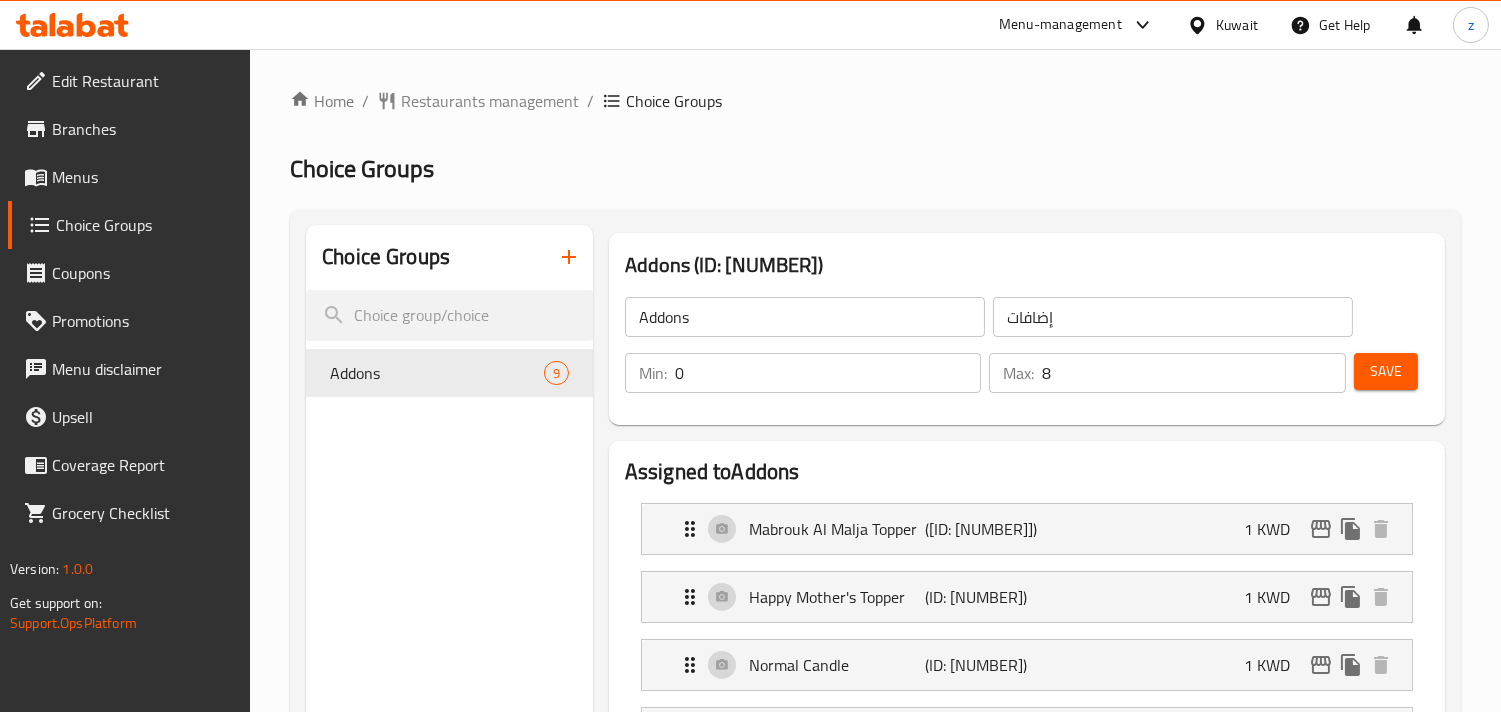 scroll, scrollTop: 222, scrollLeft: 0, axis: vertical 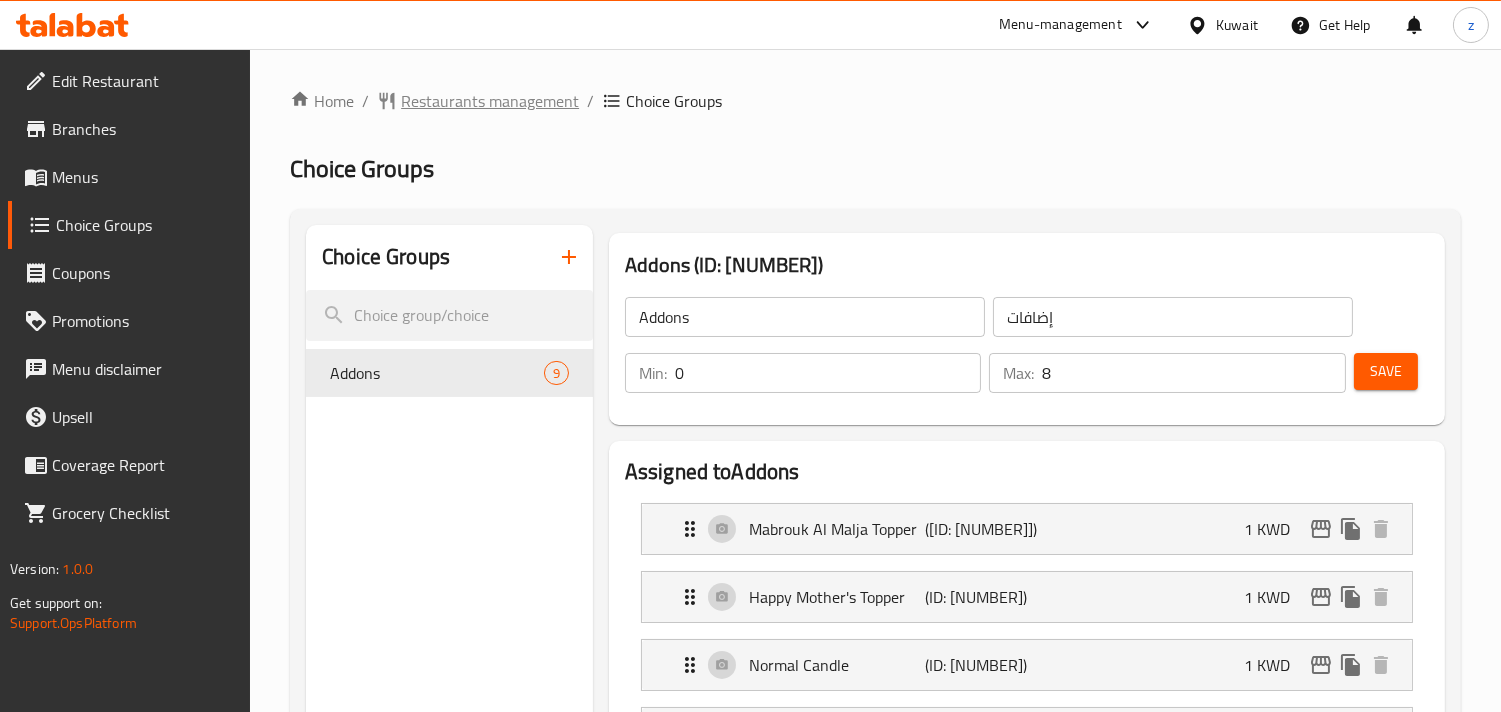 click on "Restaurants management" at bounding box center [490, 101] 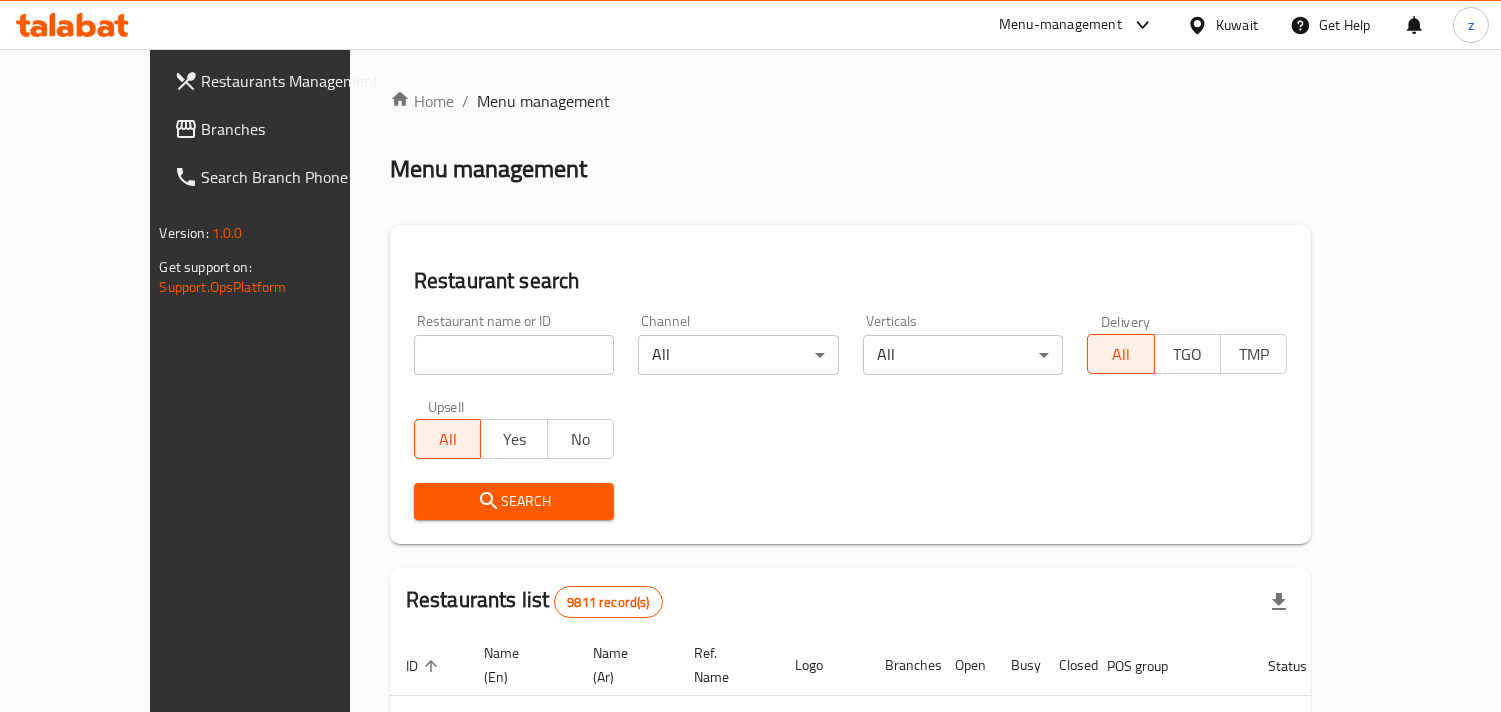 drag, startPoint x: 117, startPoint y: 131, endPoint x: 50, endPoint y: 137, distance: 67.26812 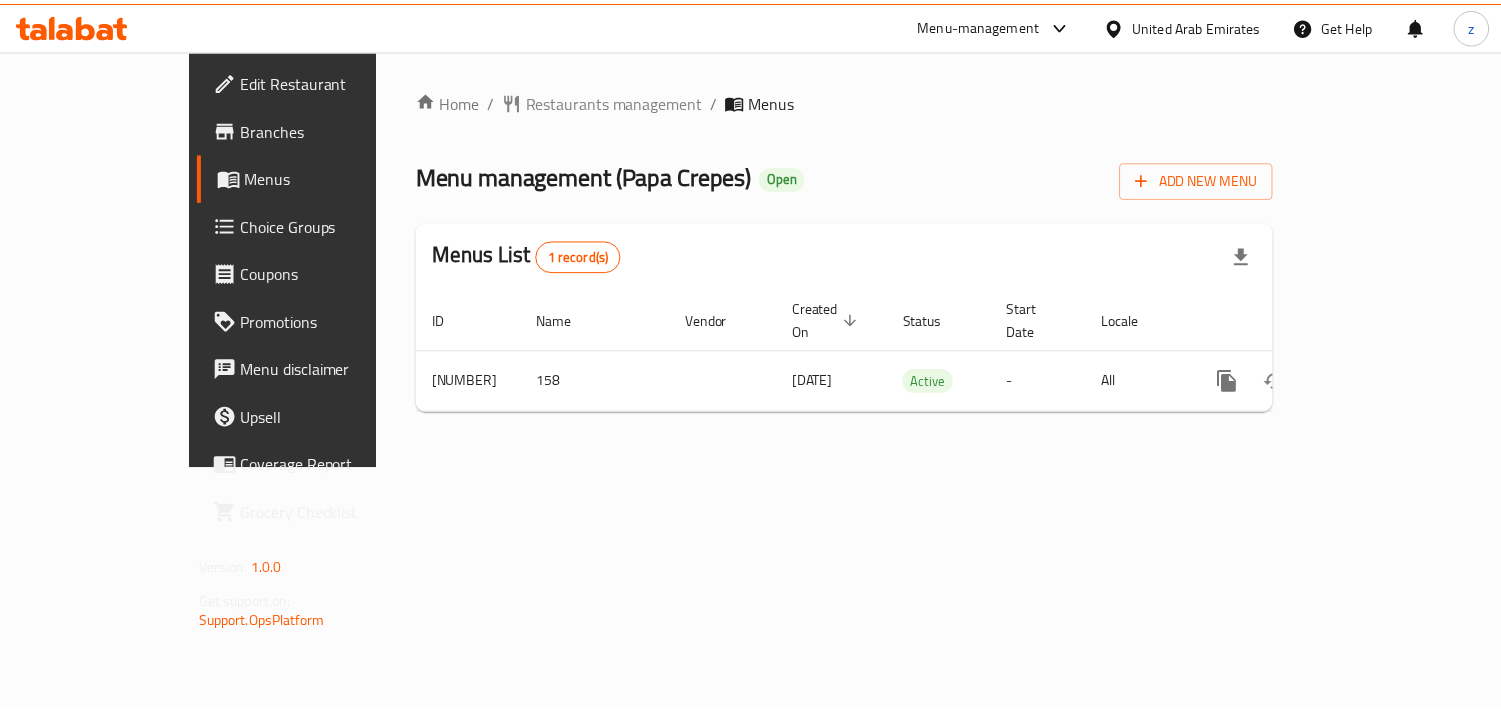 scroll, scrollTop: 0, scrollLeft: 0, axis: both 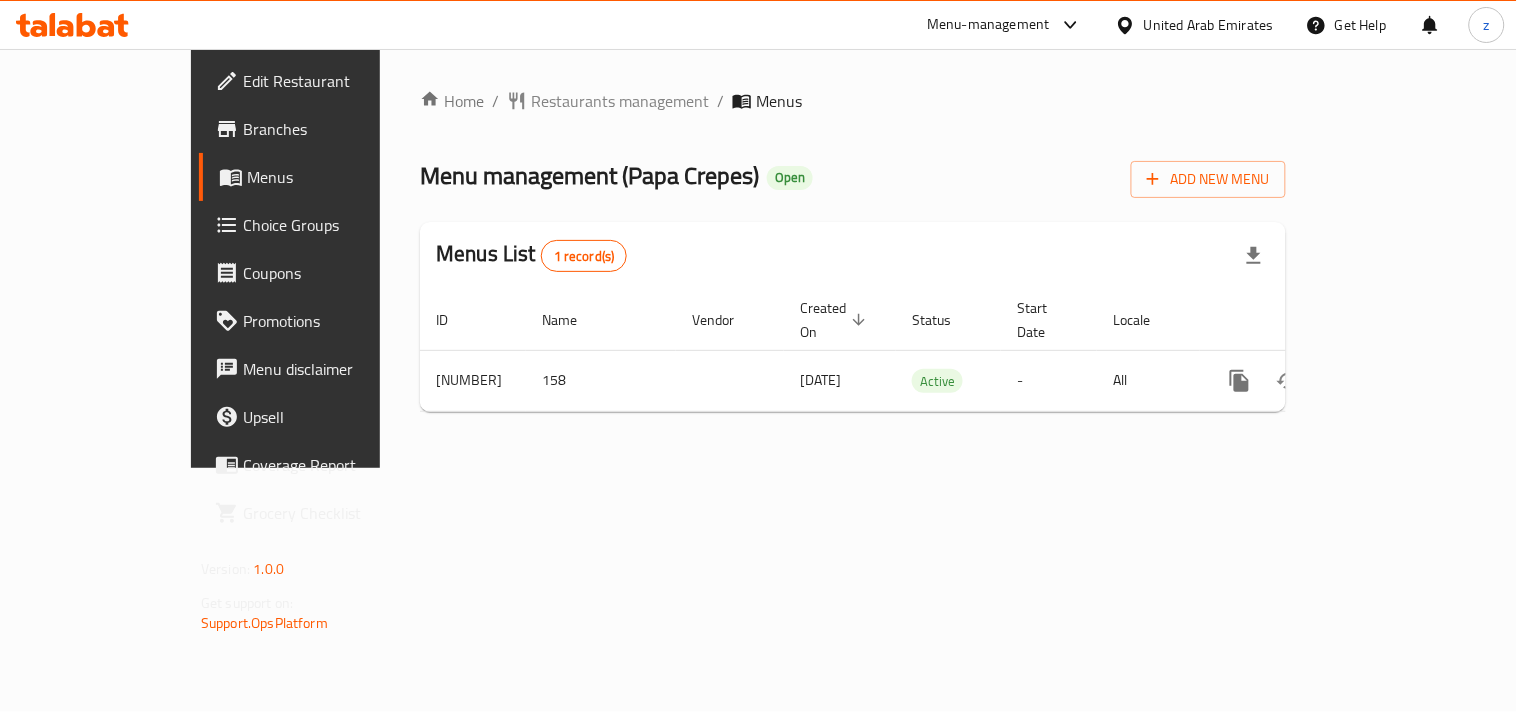 click on "Choice Groups" at bounding box center [335, 225] 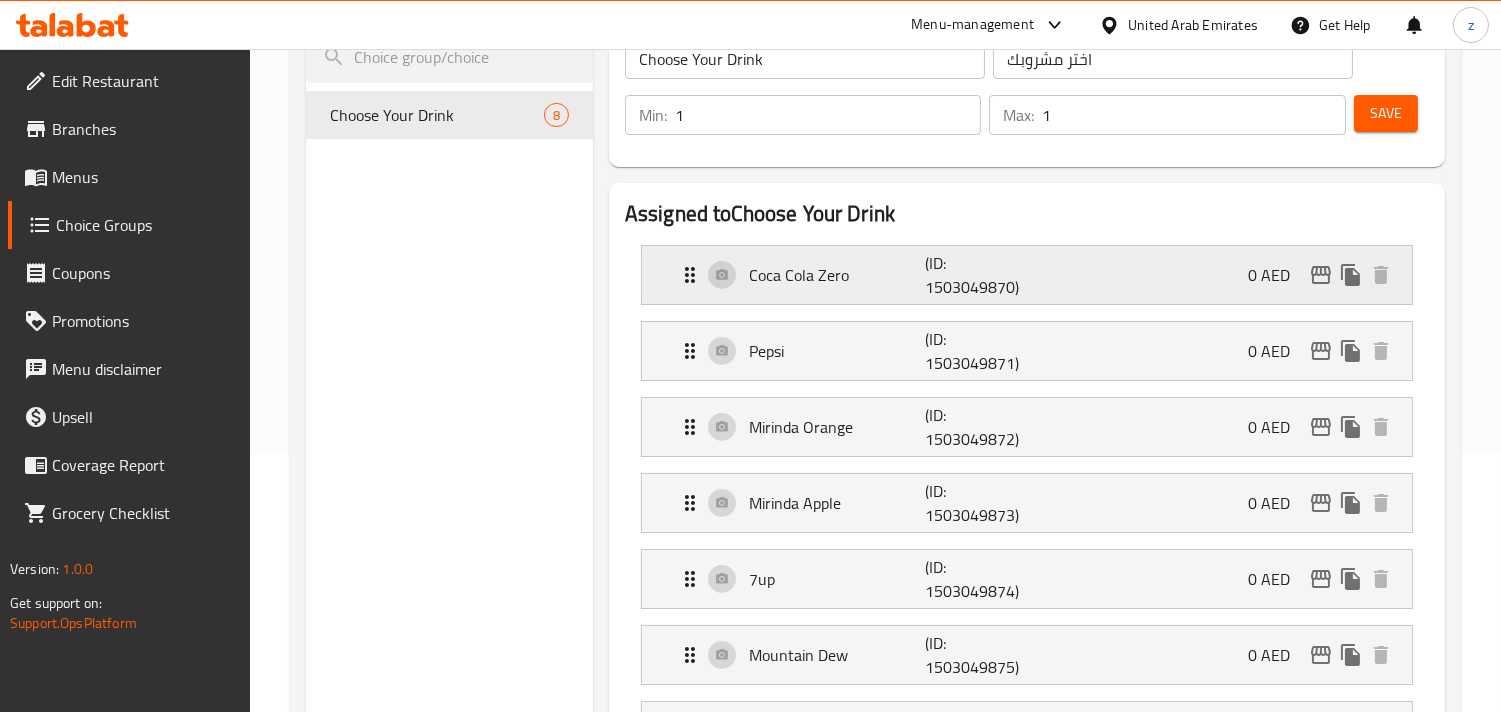 scroll, scrollTop: 0, scrollLeft: 0, axis: both 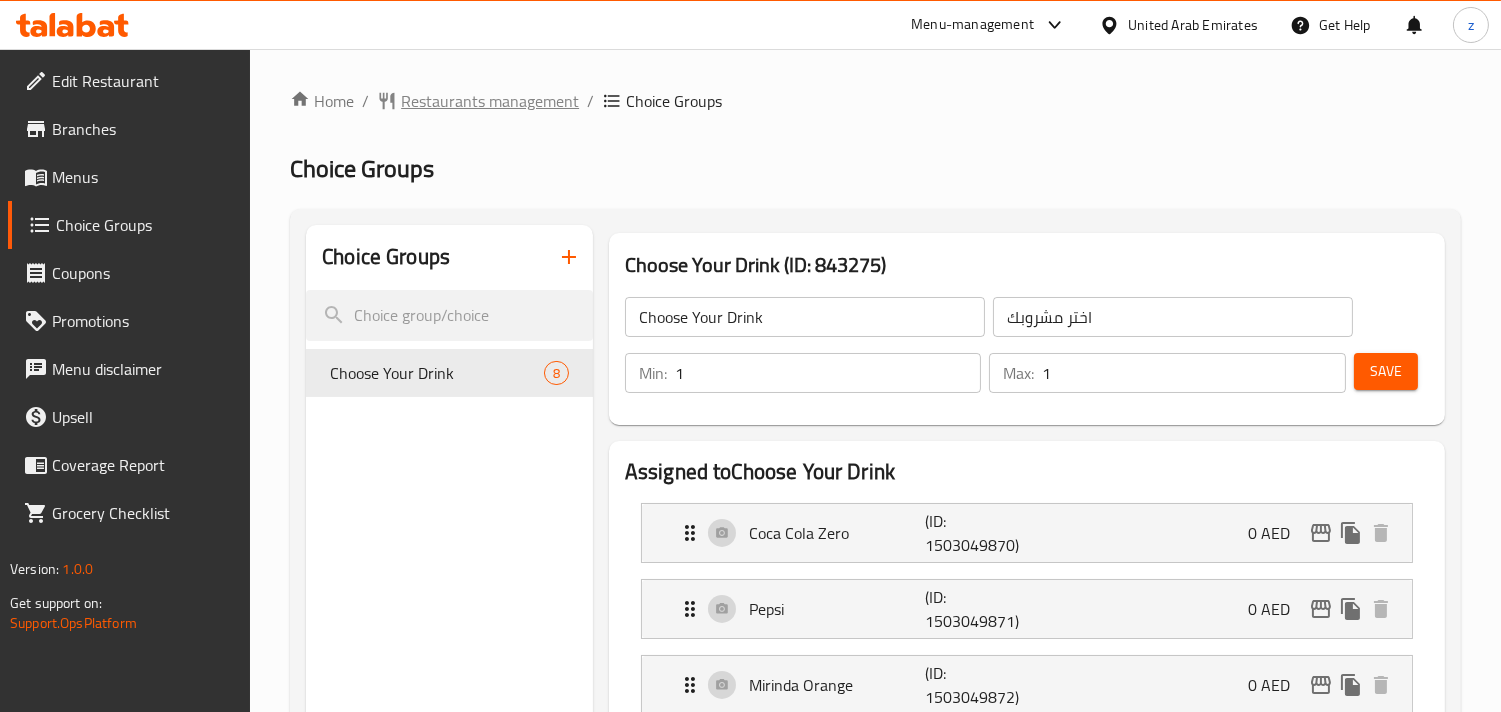 click on "Restaurants management" at bounding box center (490, 101) 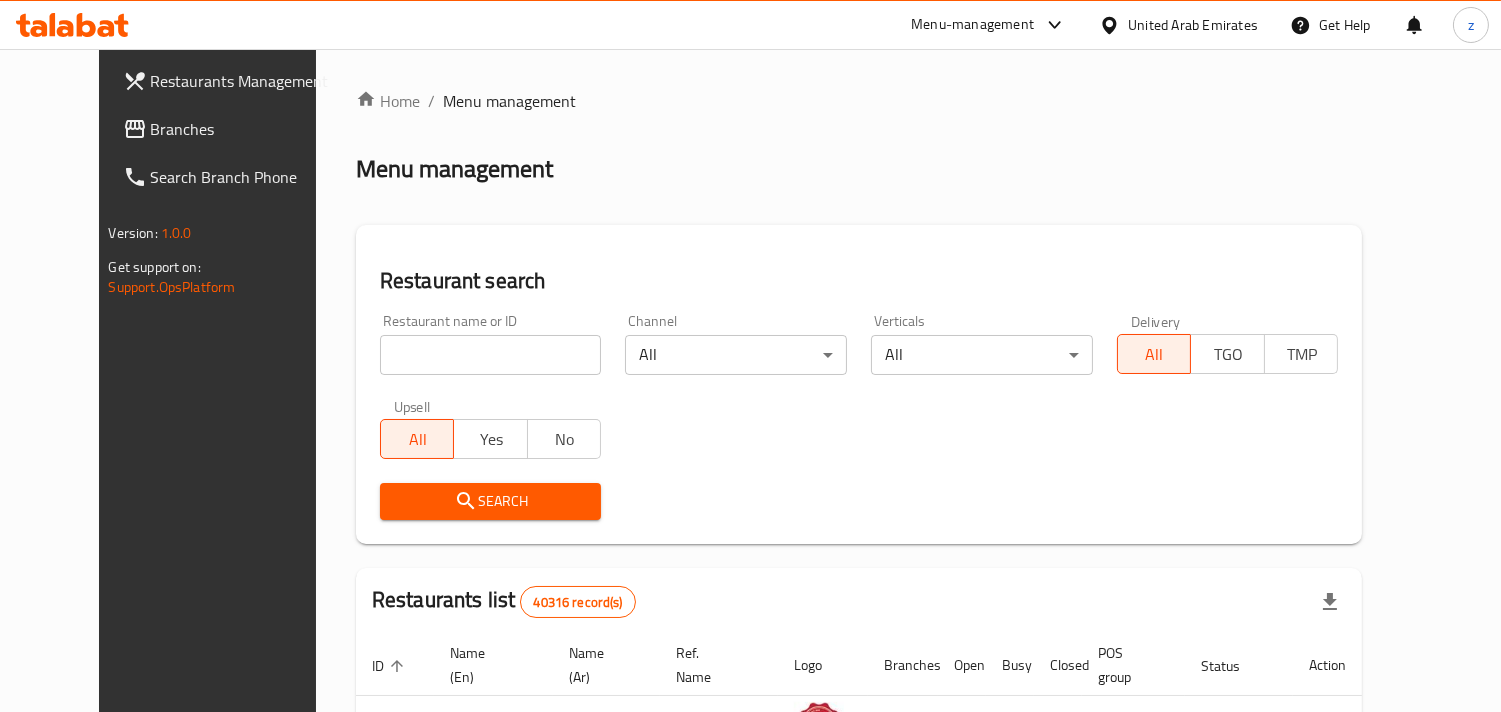 click on "Branches" at bounding box center [242, 129] 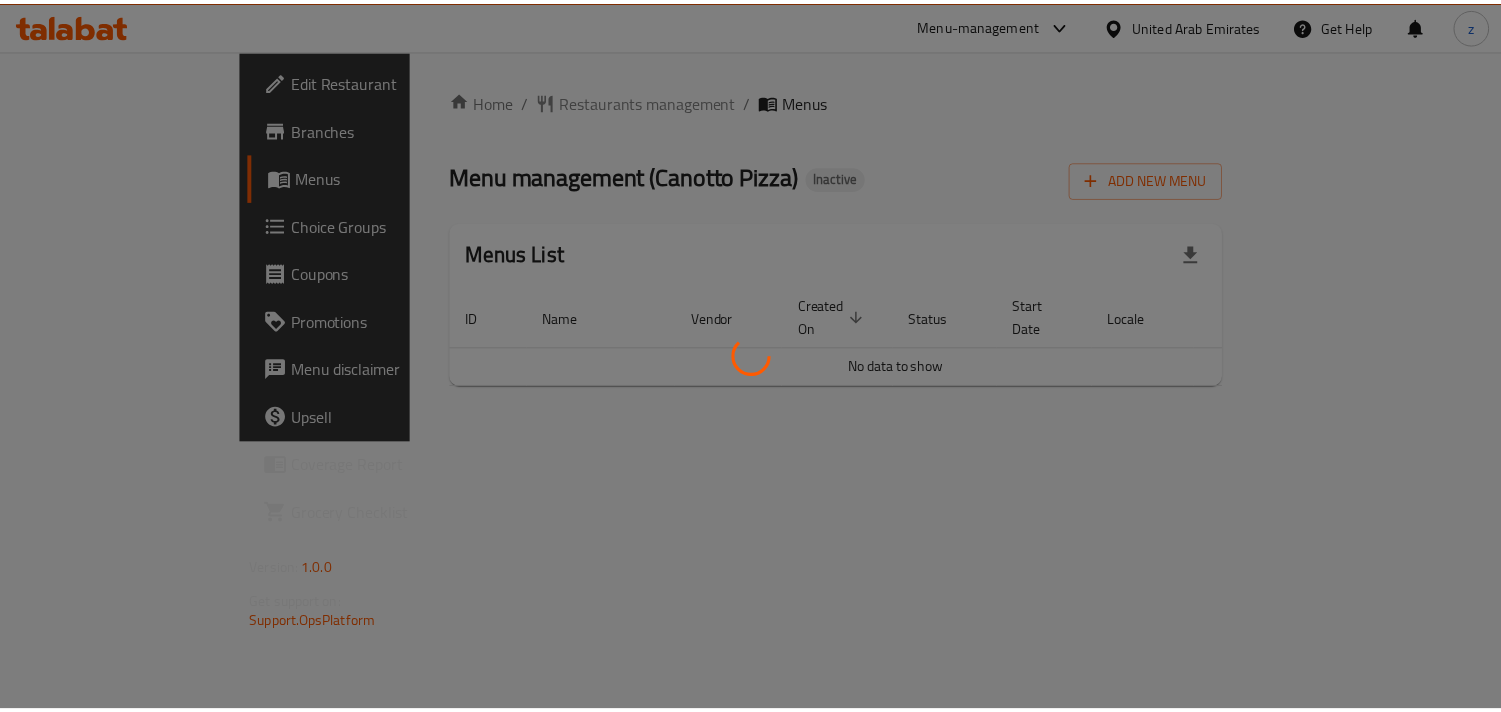 scroll, scrollTop: 0, scrollLeft: 0, axis: both 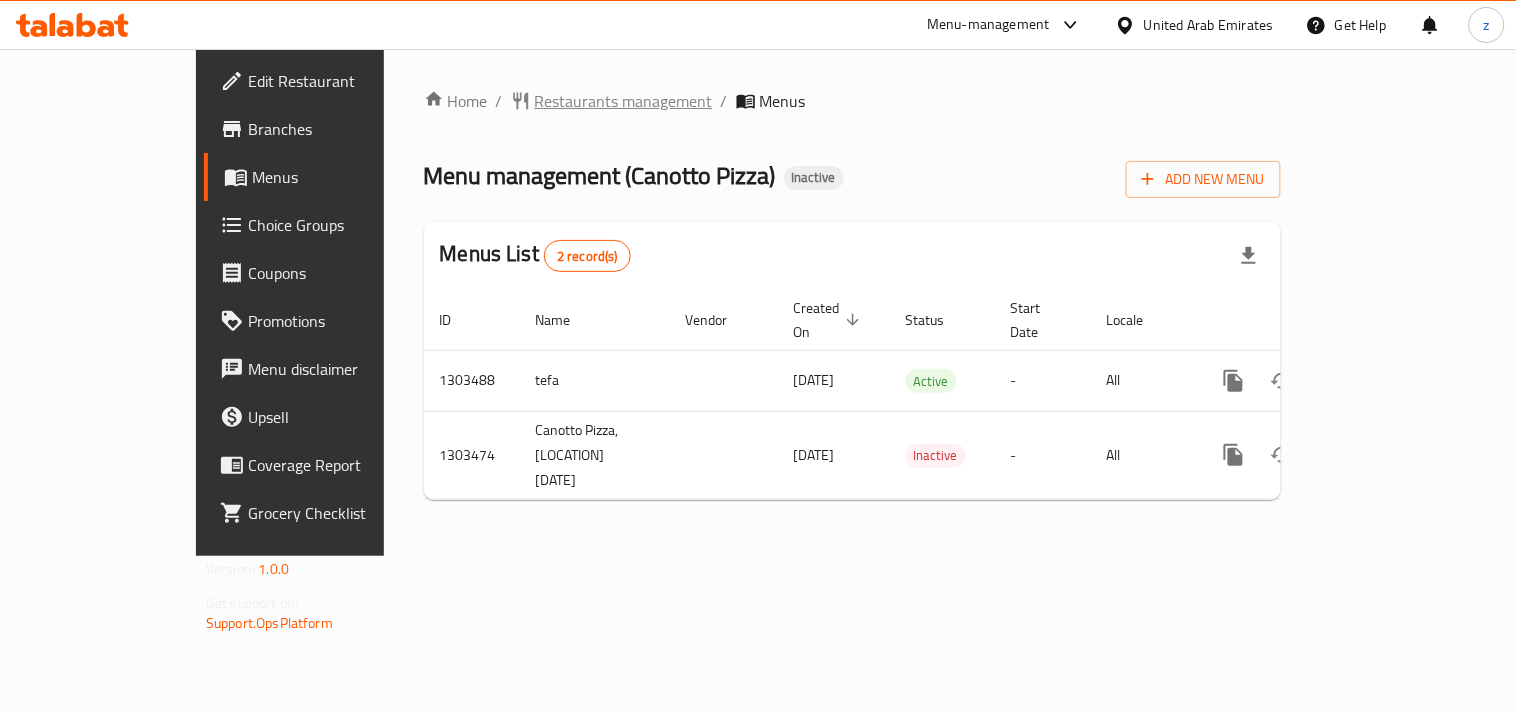 click on "Restaurants management" at bounding box center [624, 101] 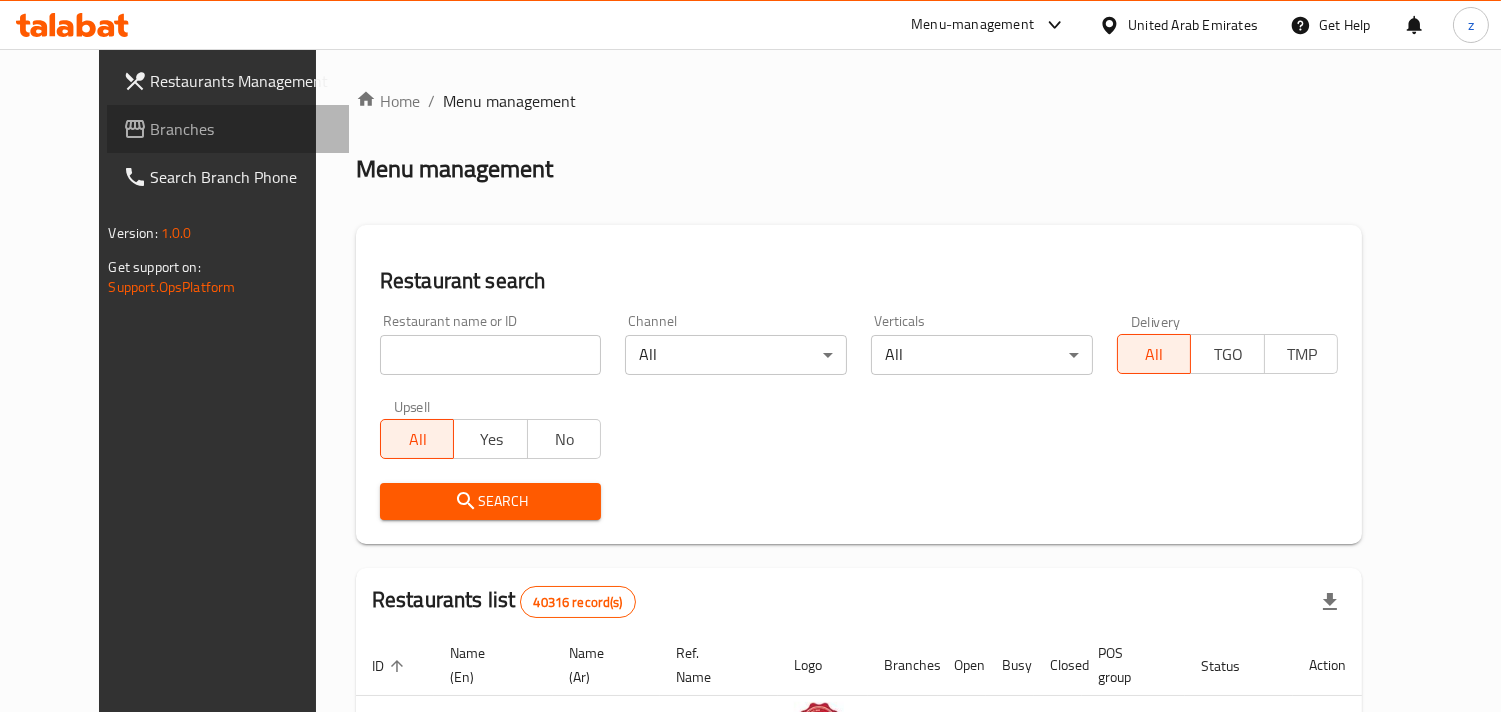 click on "Branches" at bounding box center [242, 129] 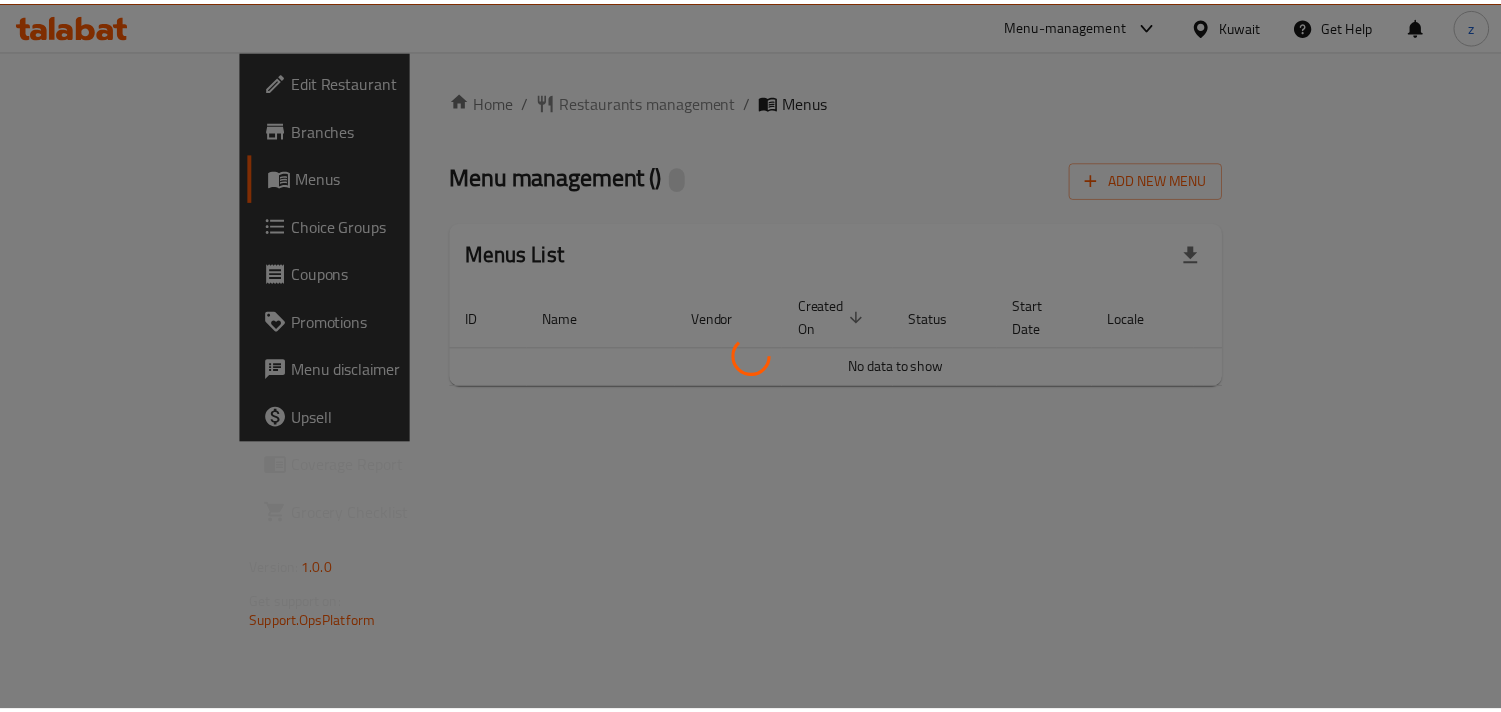 scroll, scrollTop: 0, scrollLeft: 0, axis: both 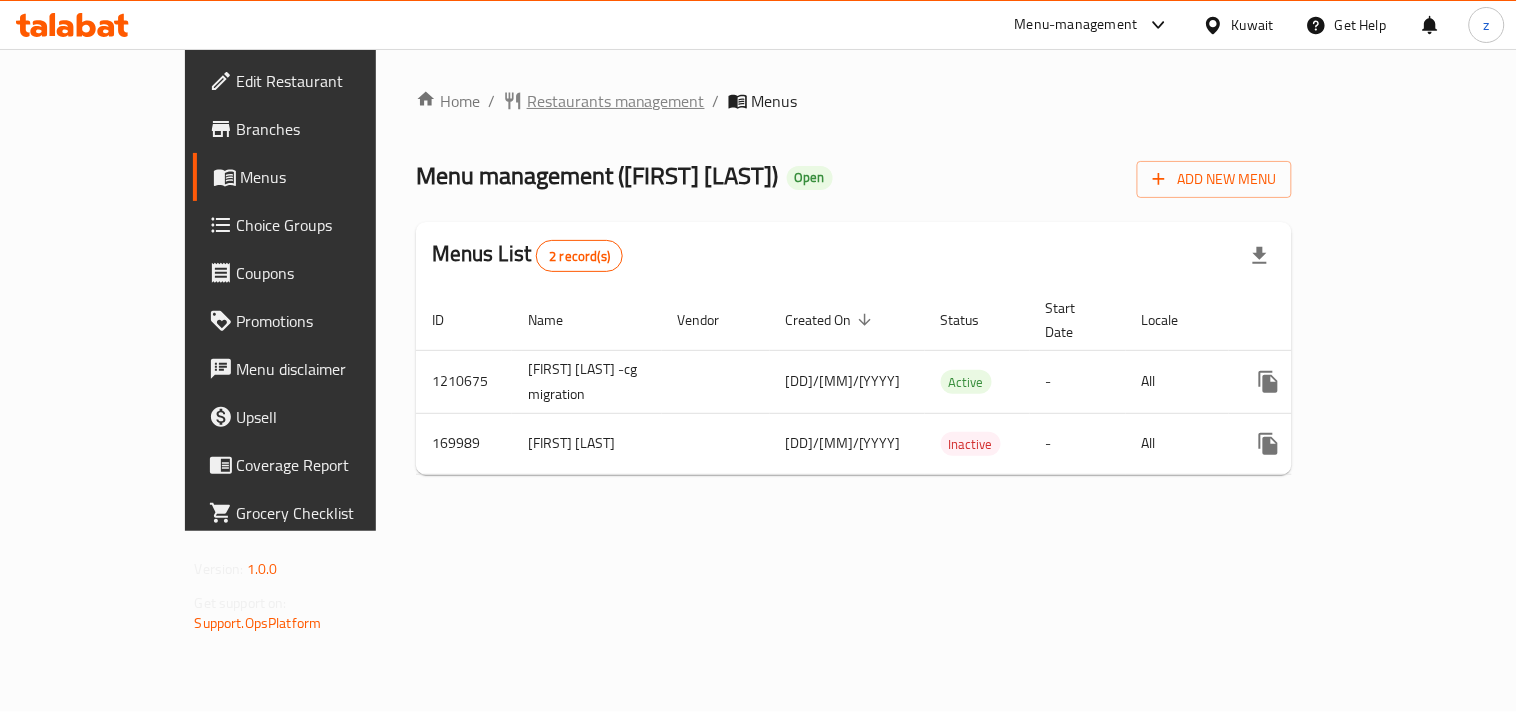 click on "Restaurants management" at bounding box center [616, 101] 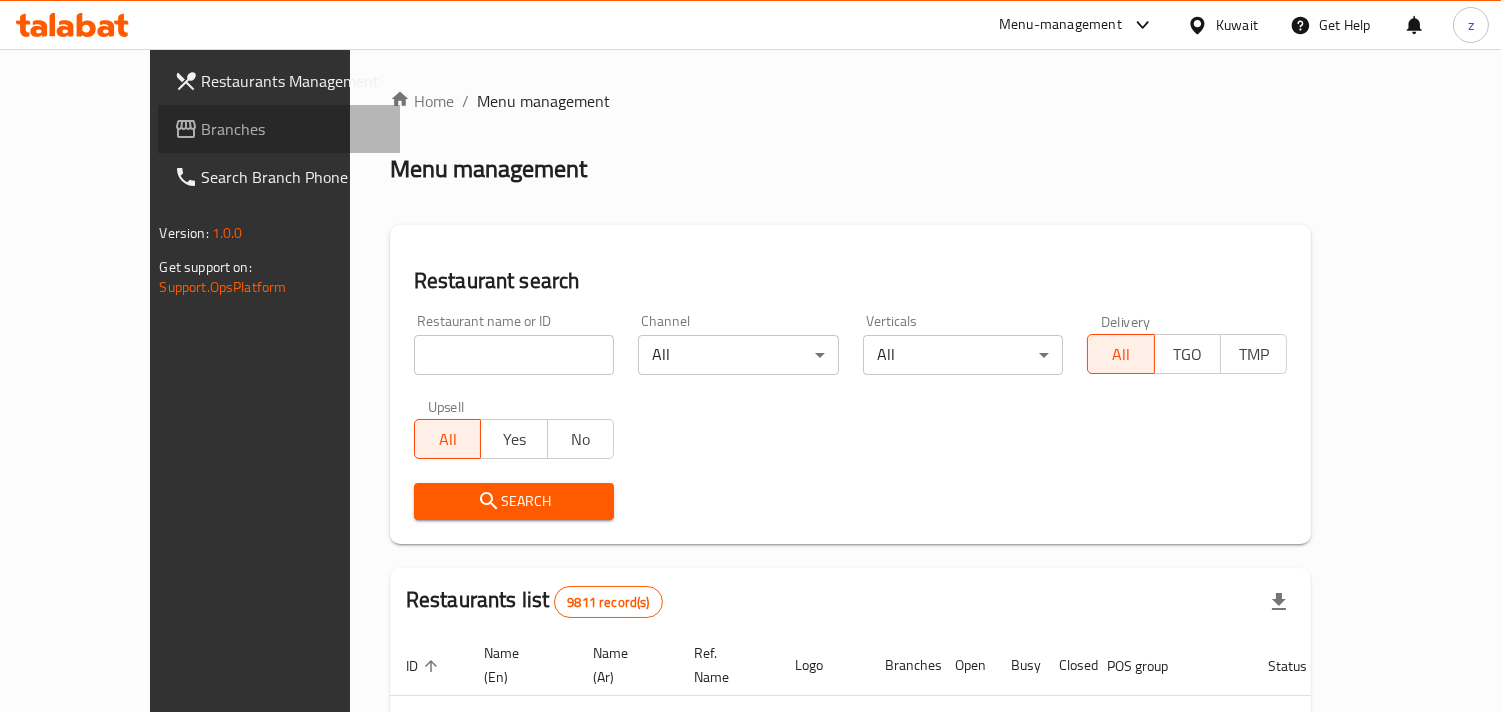 click on "Branches" at bounding box center (293, 129) 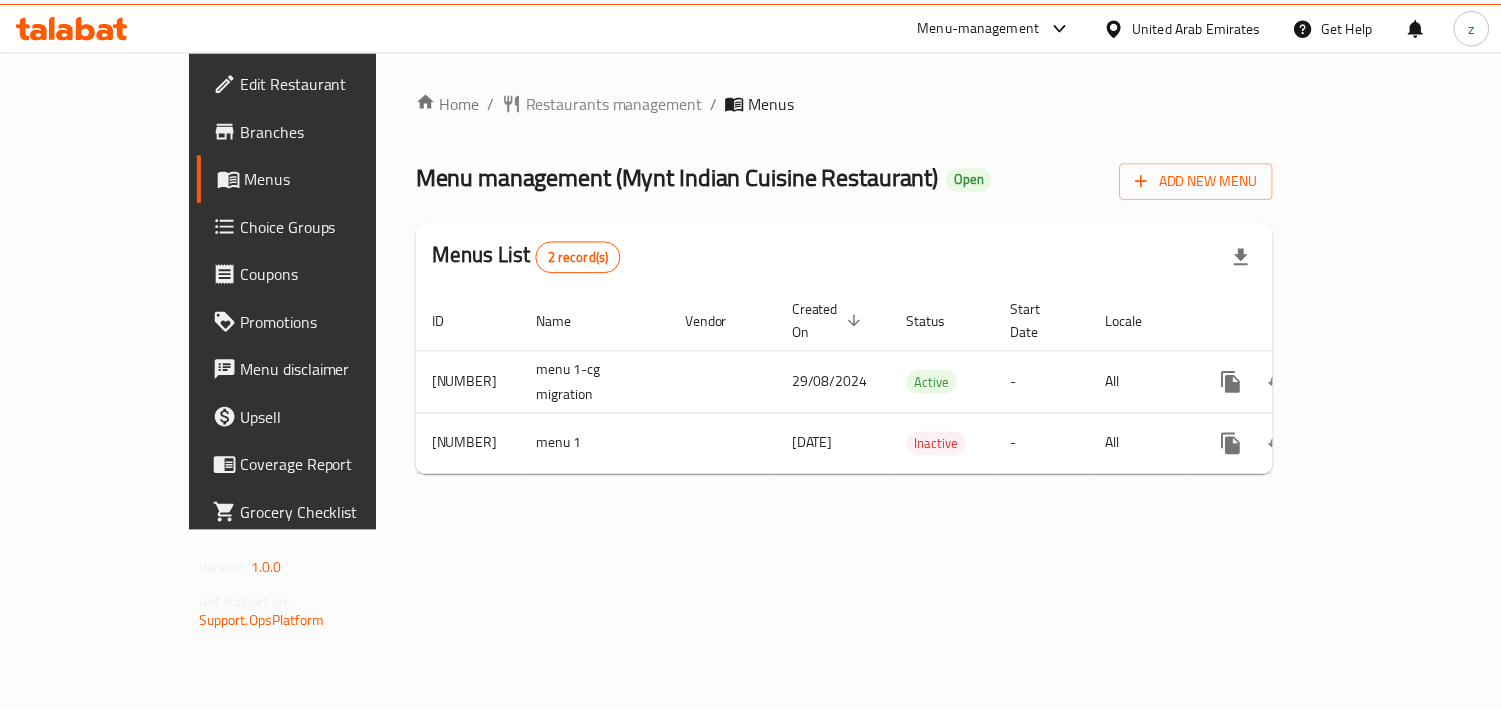 scroll, scrollTop: 0, scrollLeft: 0, axis: both 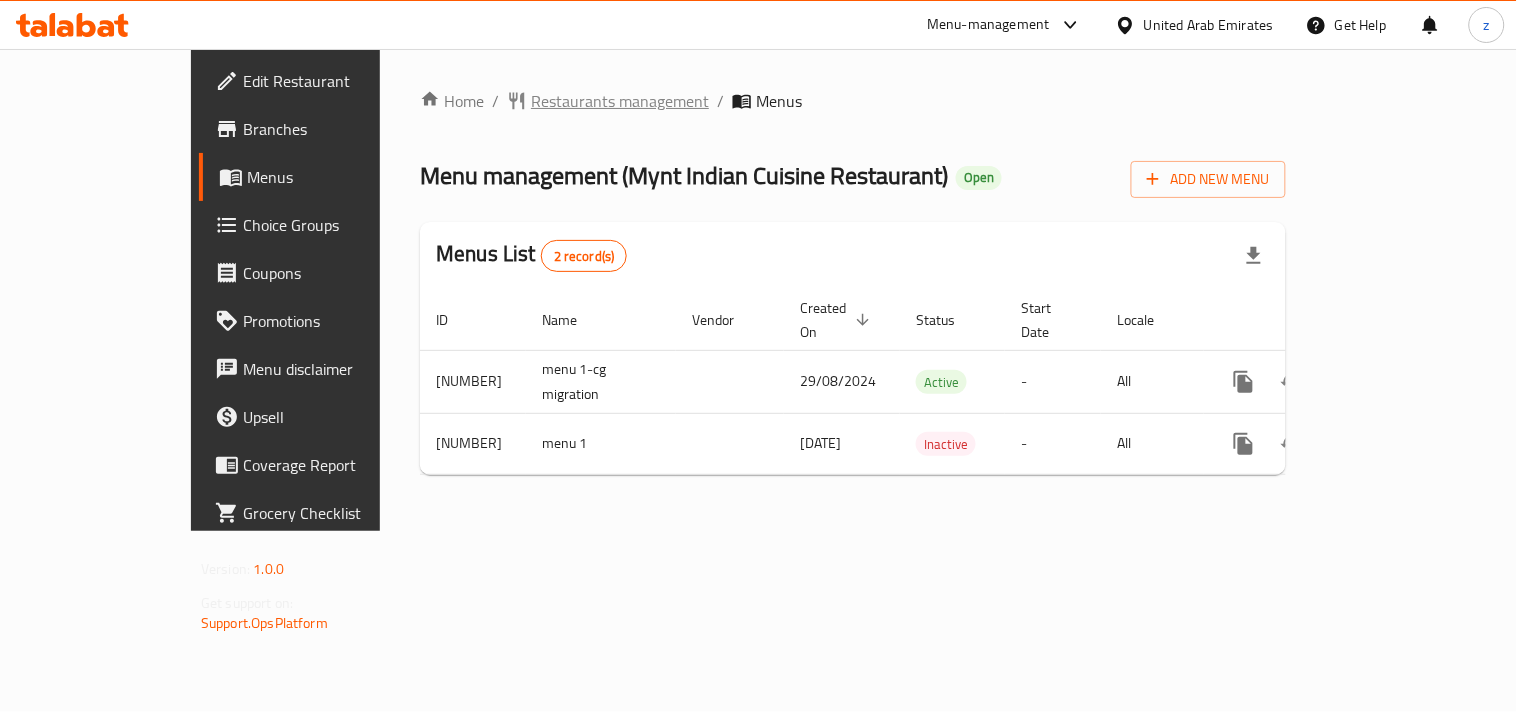 click on "Restaurants management" at bounding box center (620, 101) 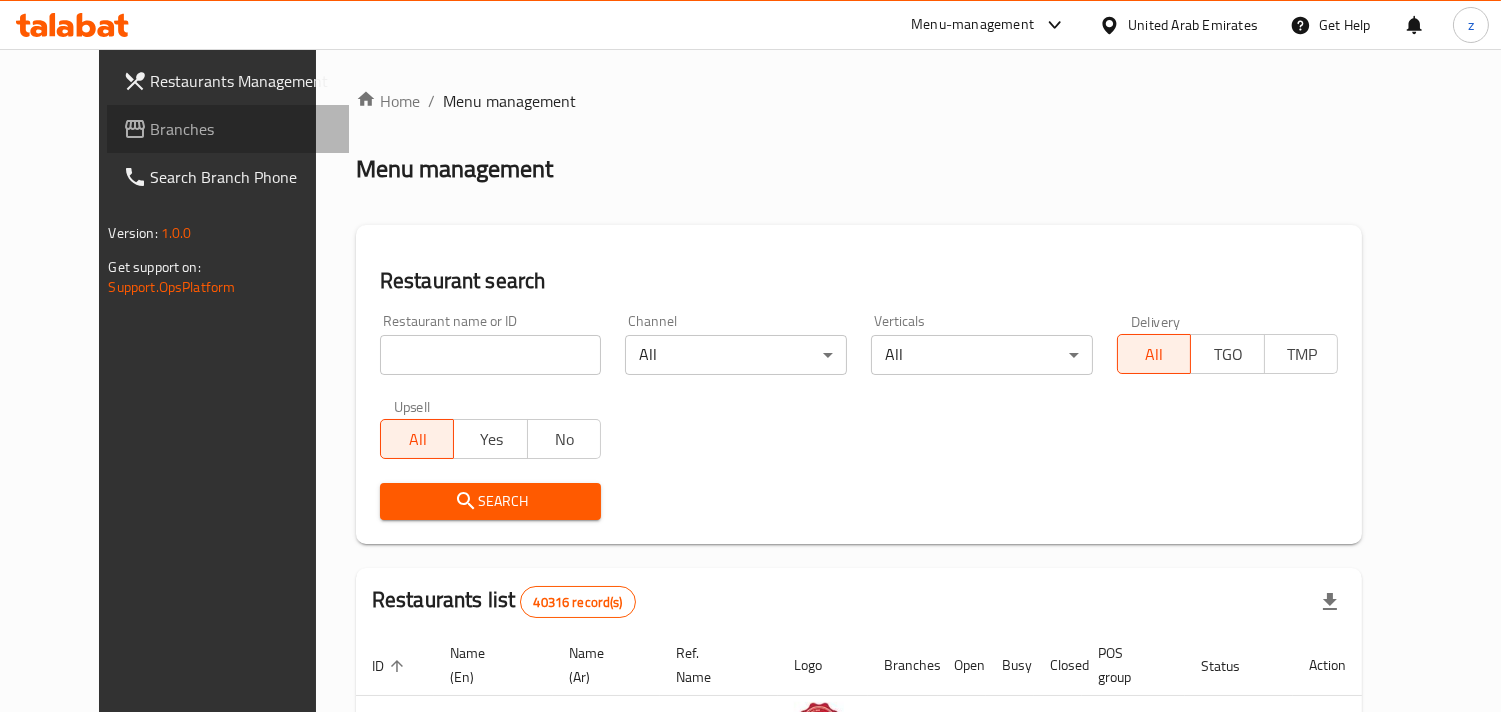 click on "Branches" at bounding box center (242, 129) 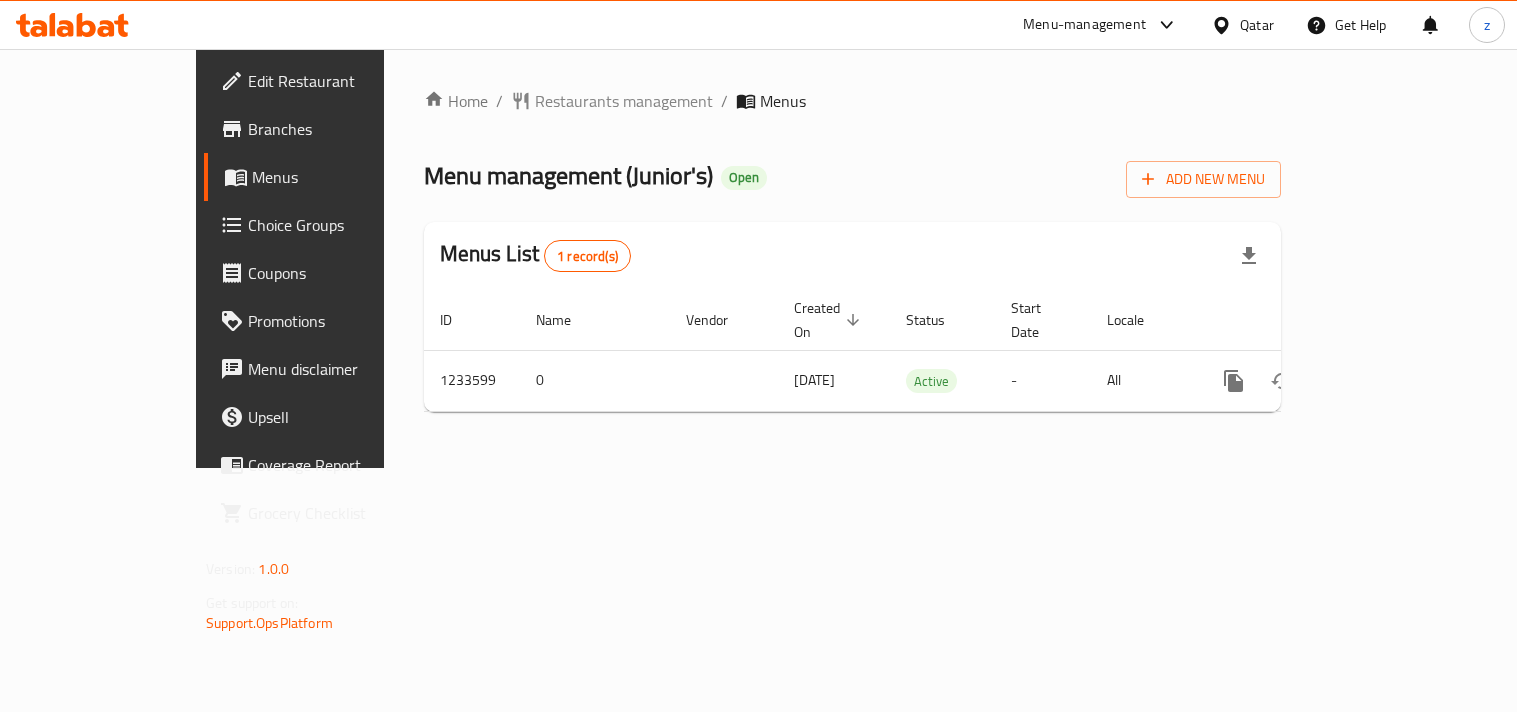 scroll, scrollTop: 0, scrollLeft: 0, axis: both 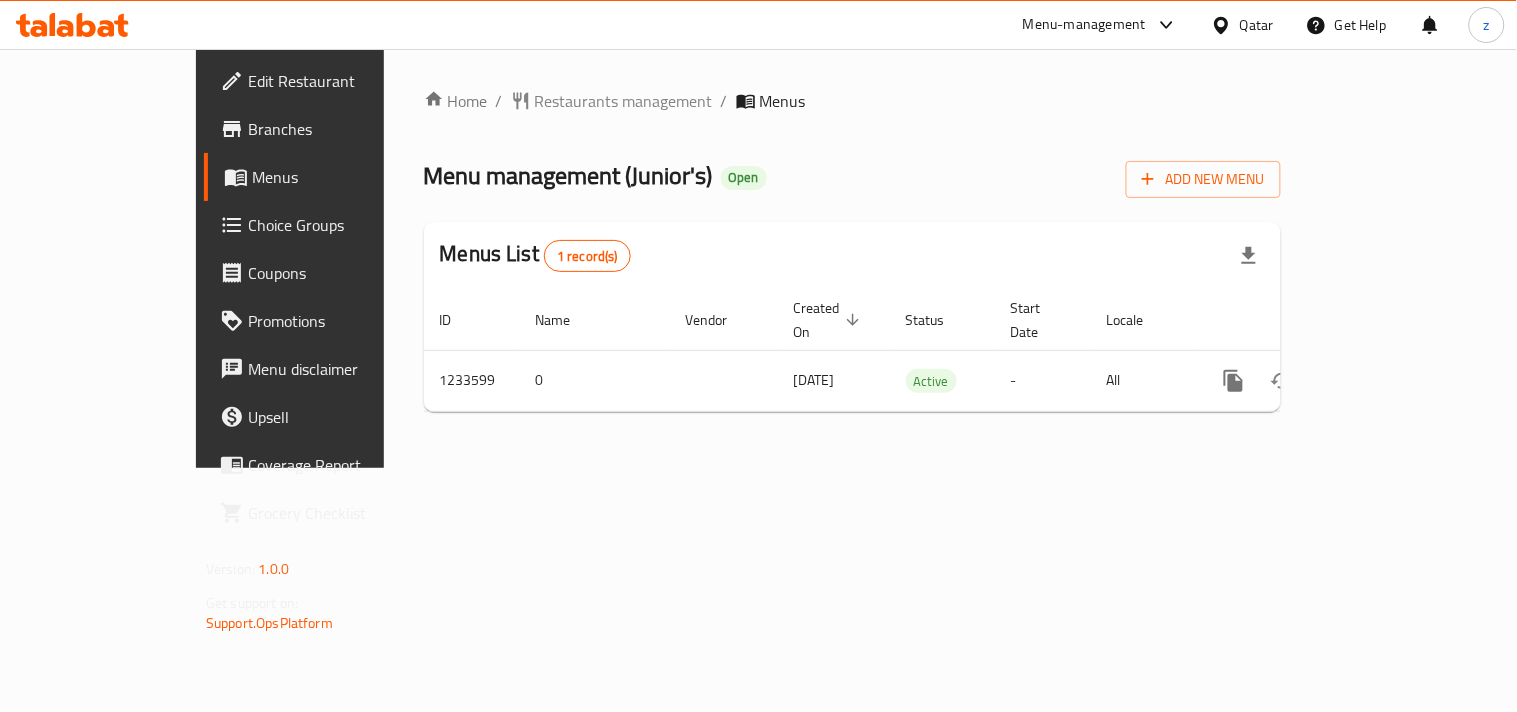 click on "Branches" at bounding box center (340, 129) 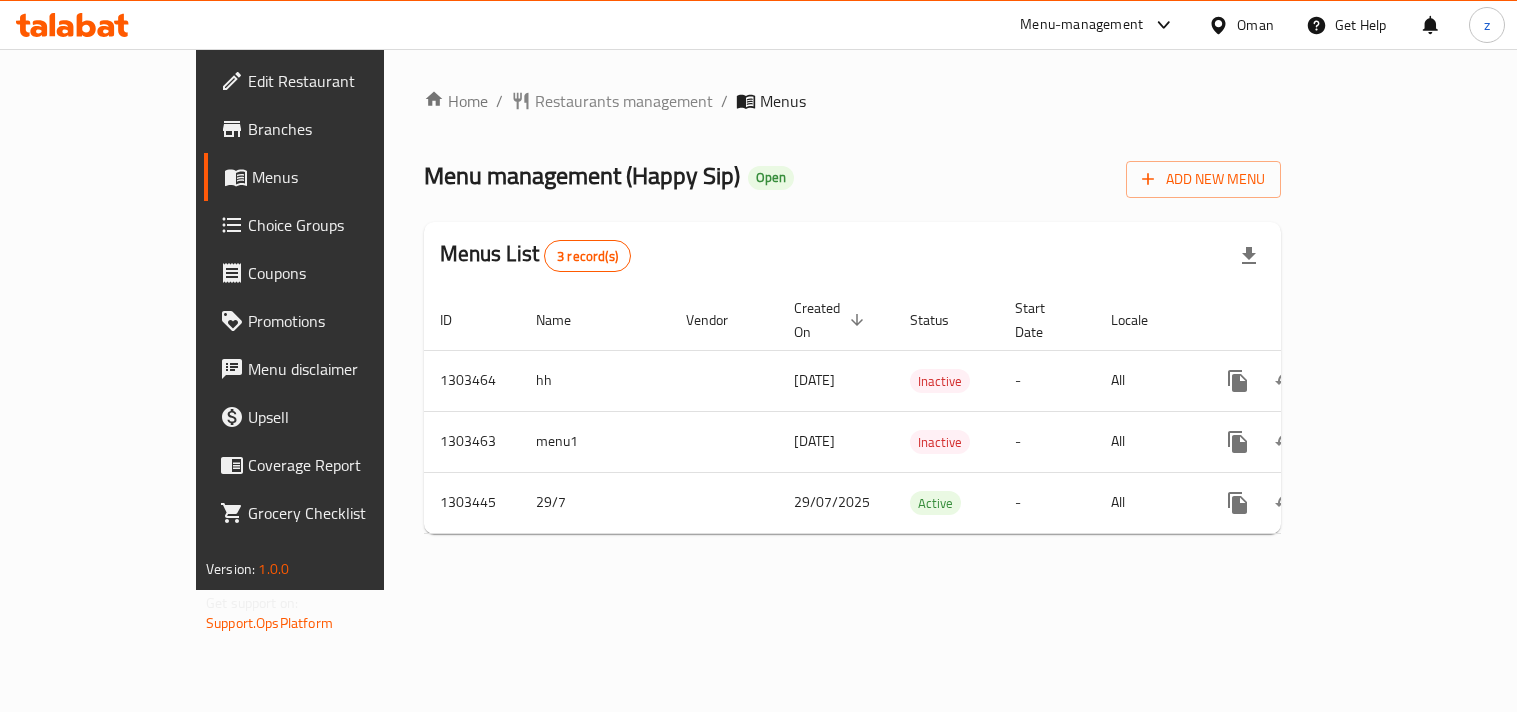 scroll, scrollTop: 0, scrollLeft: 0, axis: both 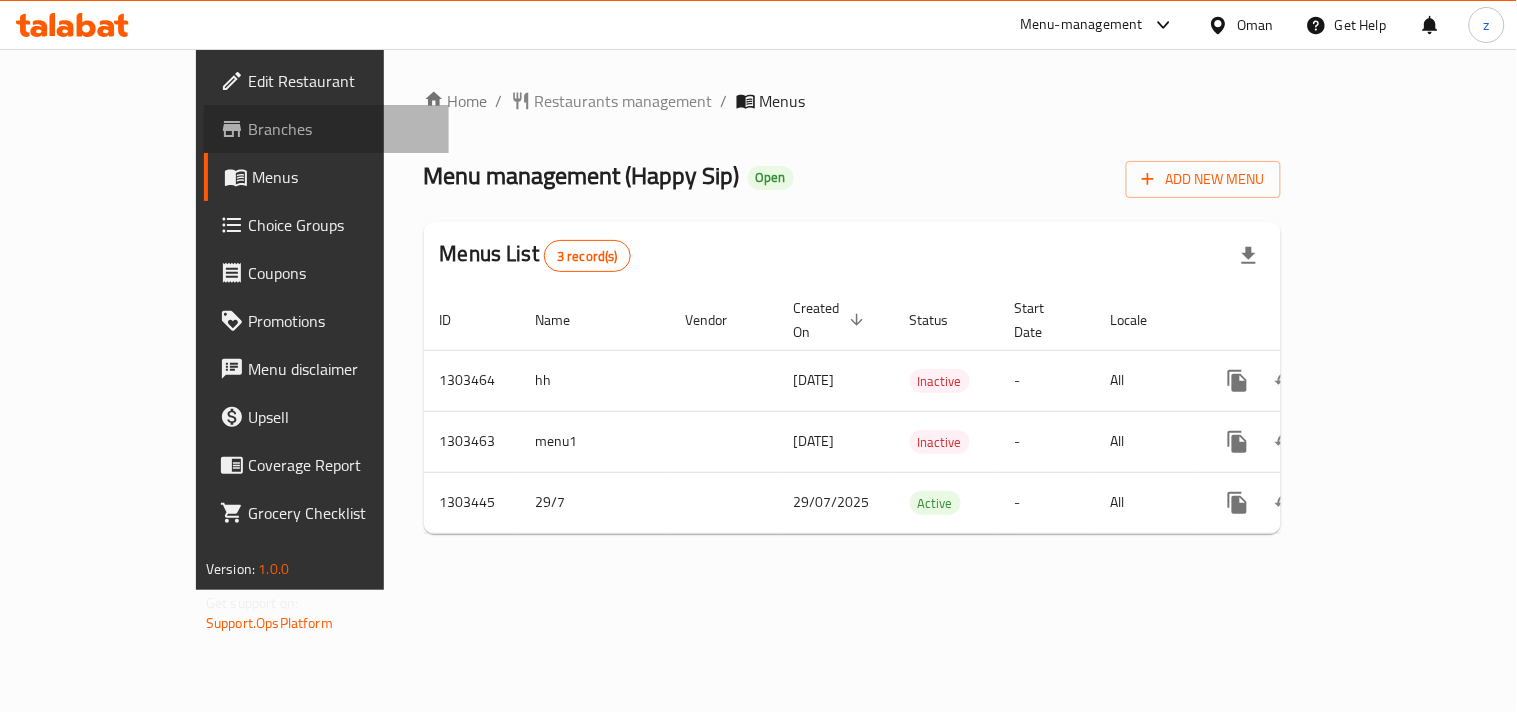 click on "Branches" at bounding box center (326, 129) 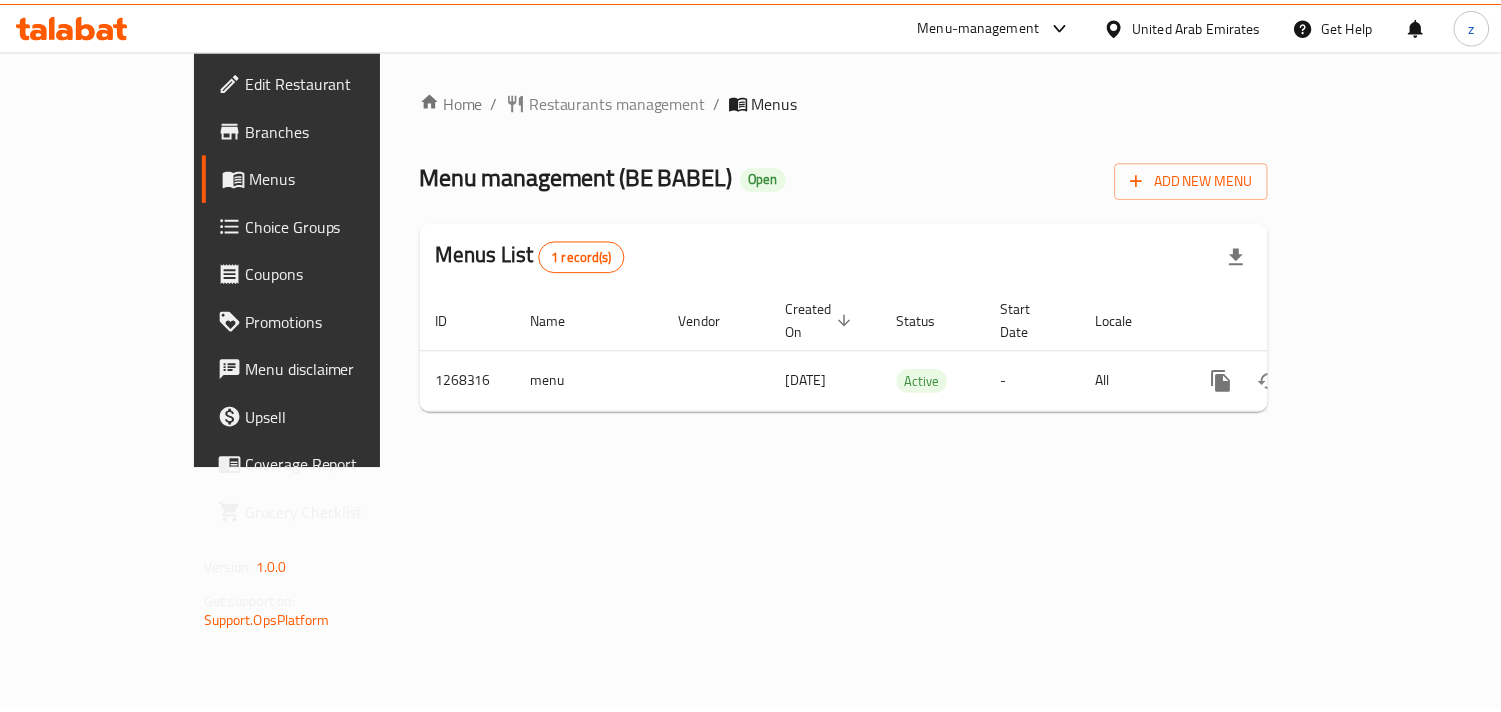 scroll, scrollTop: 0, scrollLeft: 0, axis: both 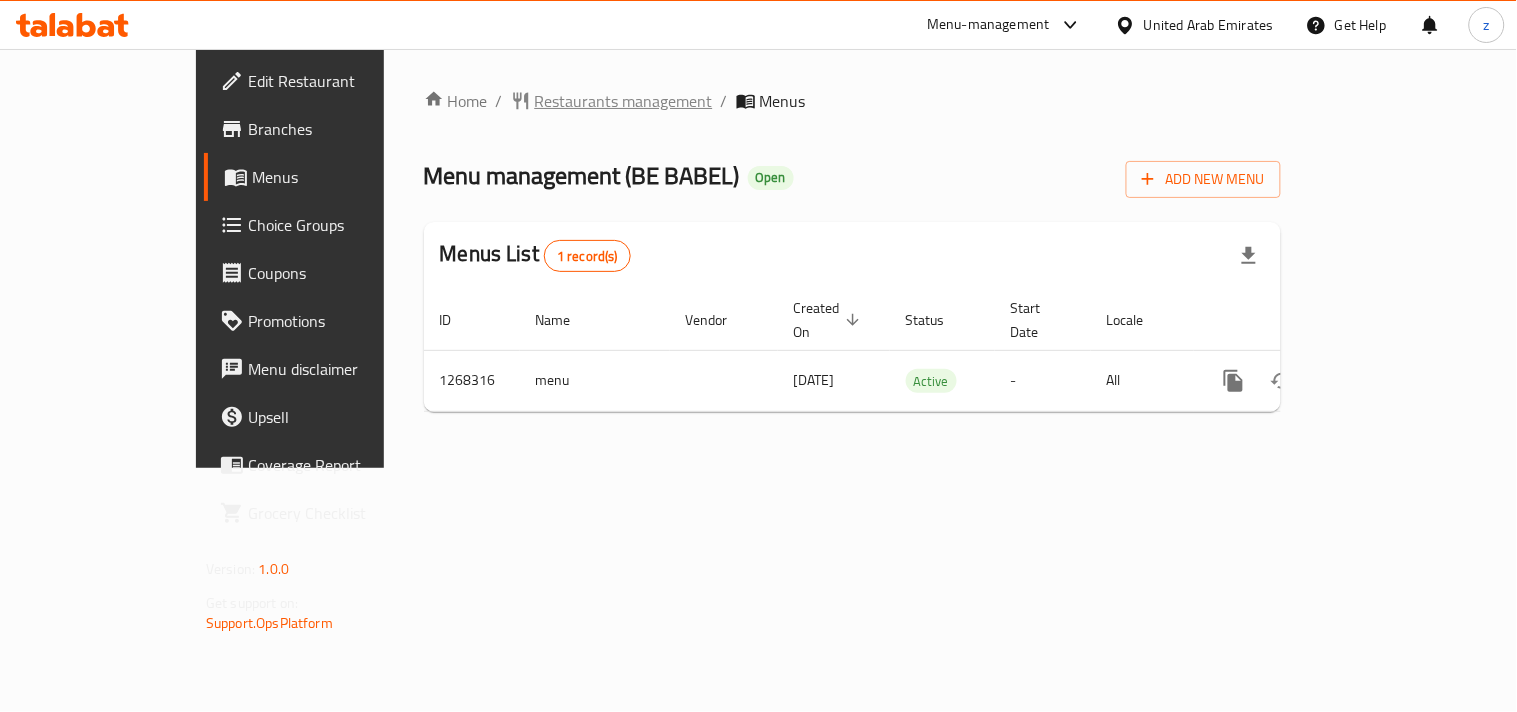 click on "Restaurants management" at bounding box center [624, 101] 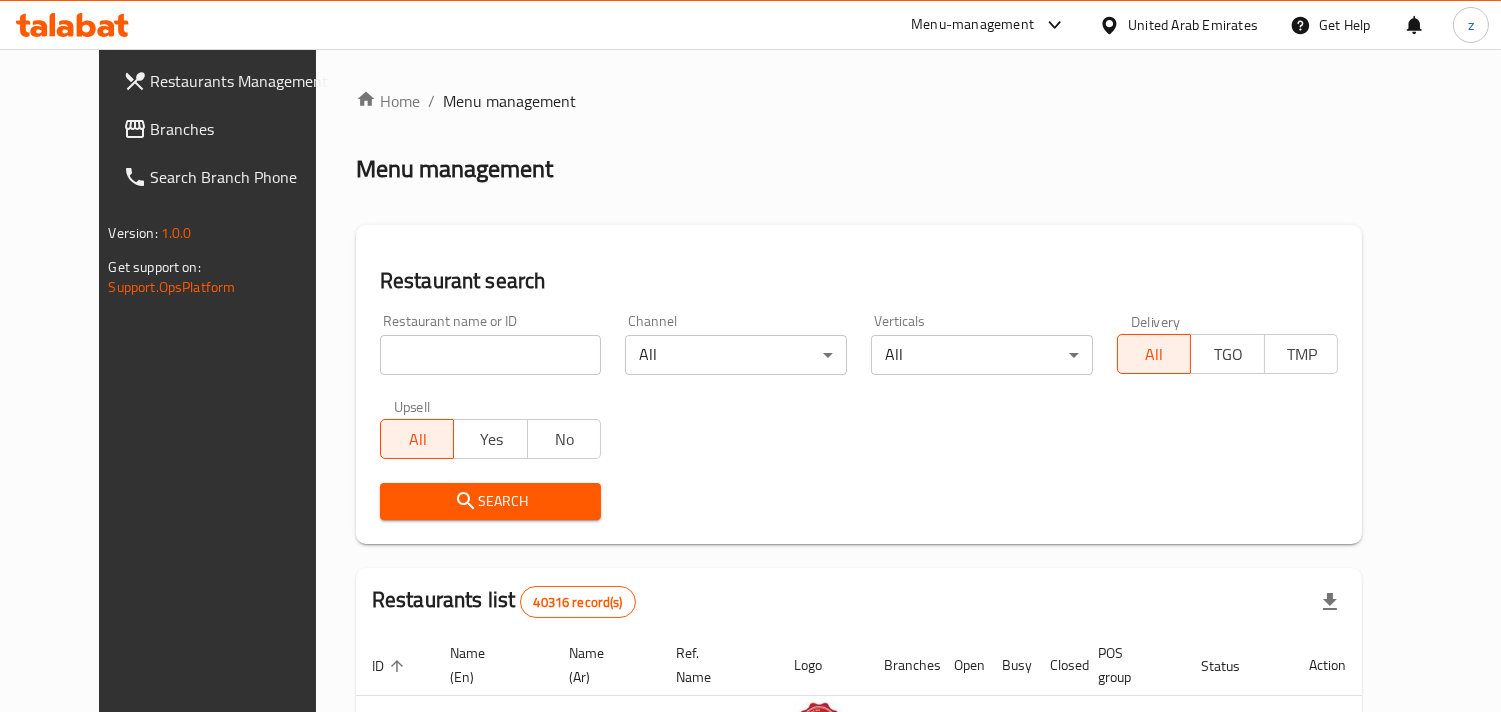 click on "Branches" at bounding box center [228, 129] 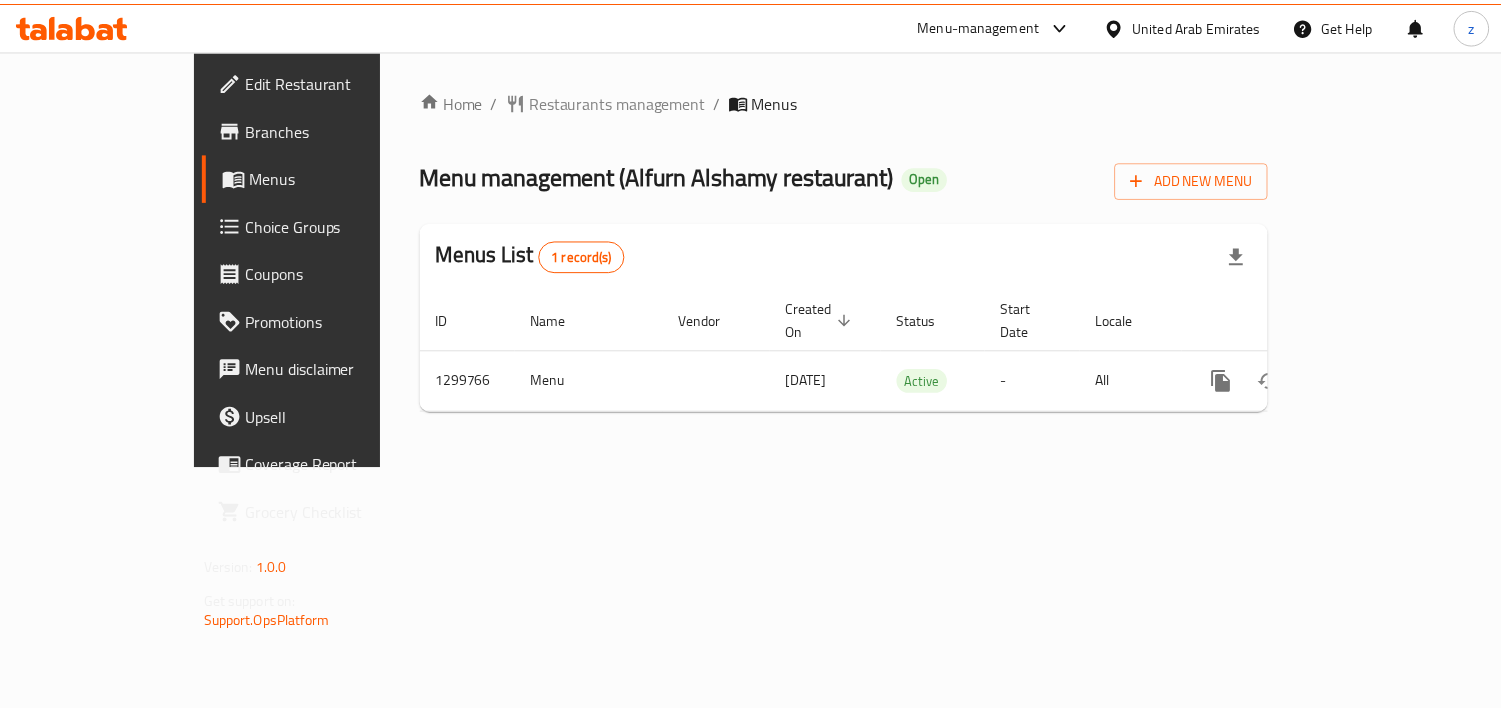 scroll, scrollTop: 0, scrollLeft: 0, axis: both 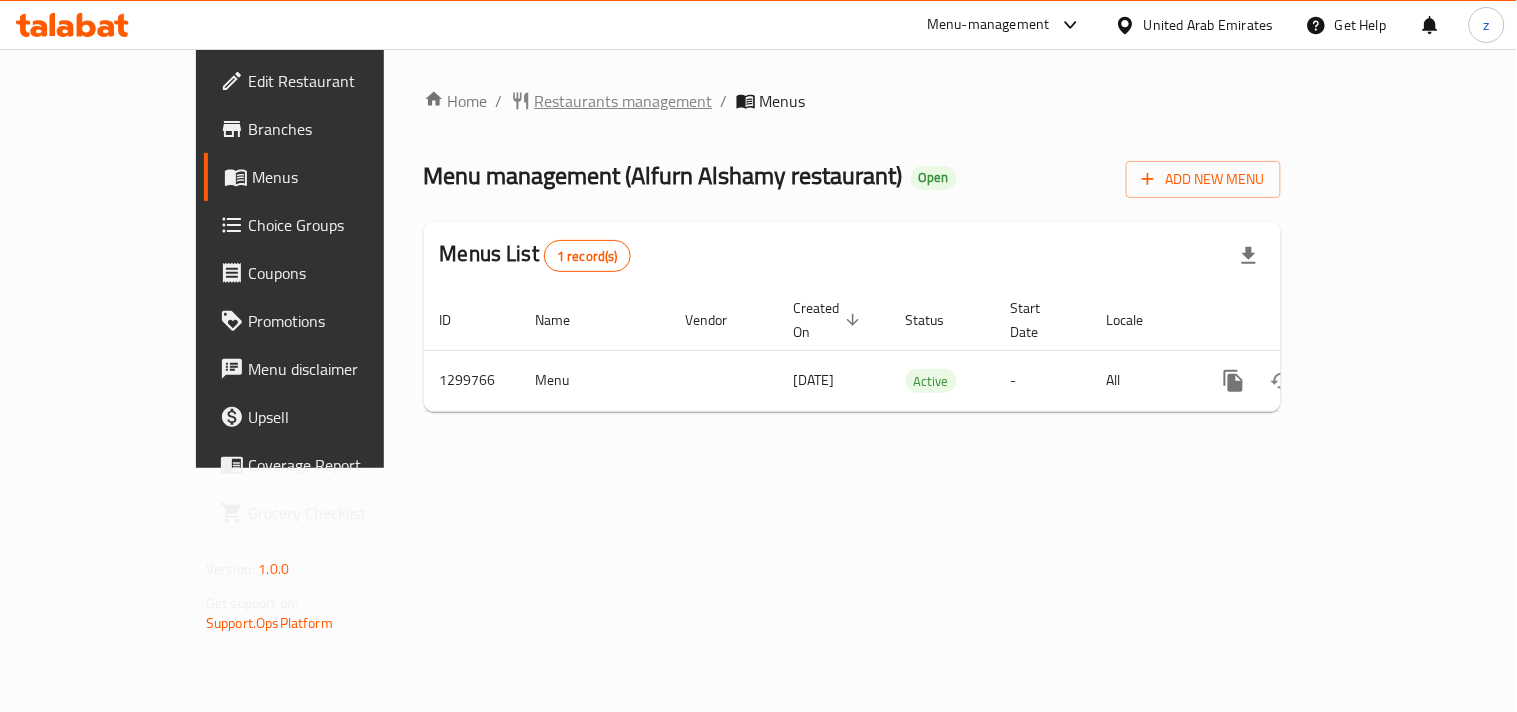 click on "Restaurants management" at bounding box center (624, 101) 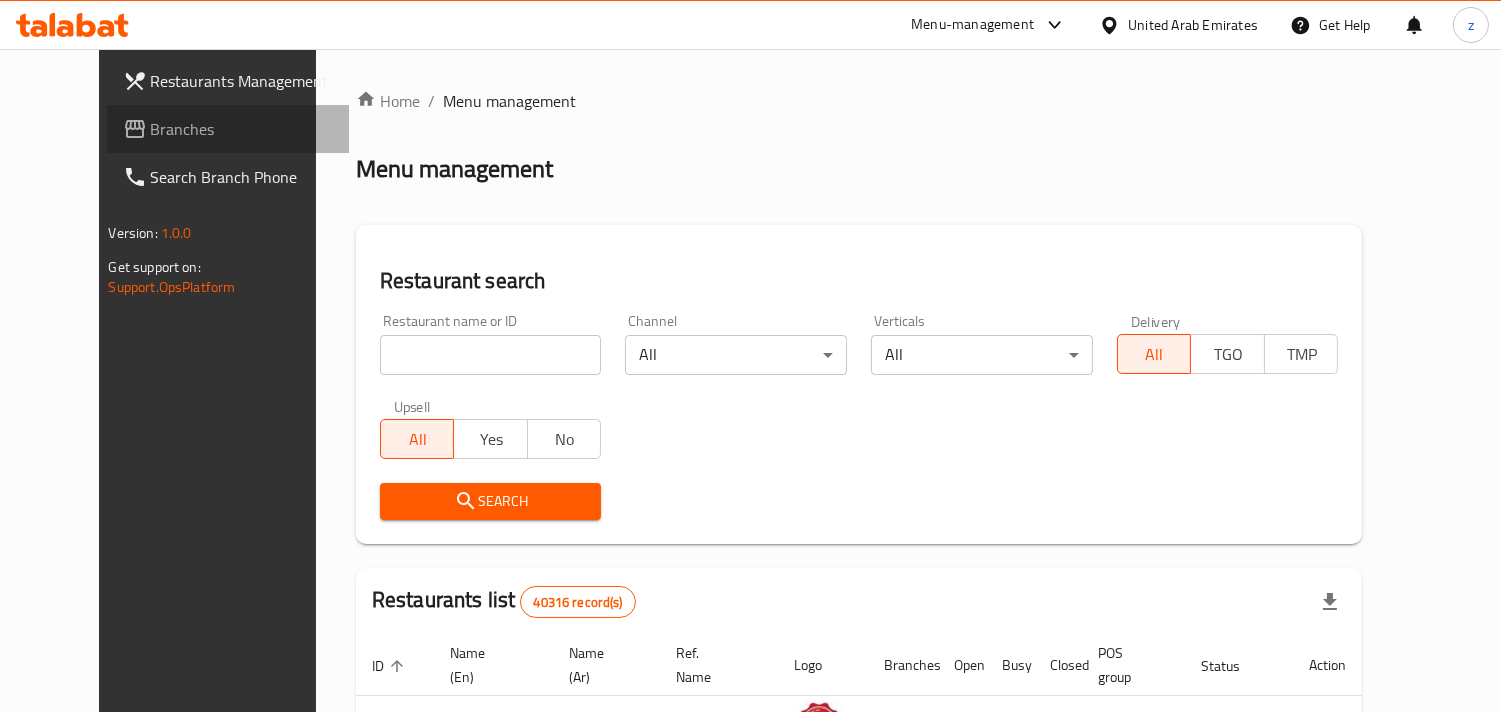 click on "Branches" at bounding box center (242, 129) 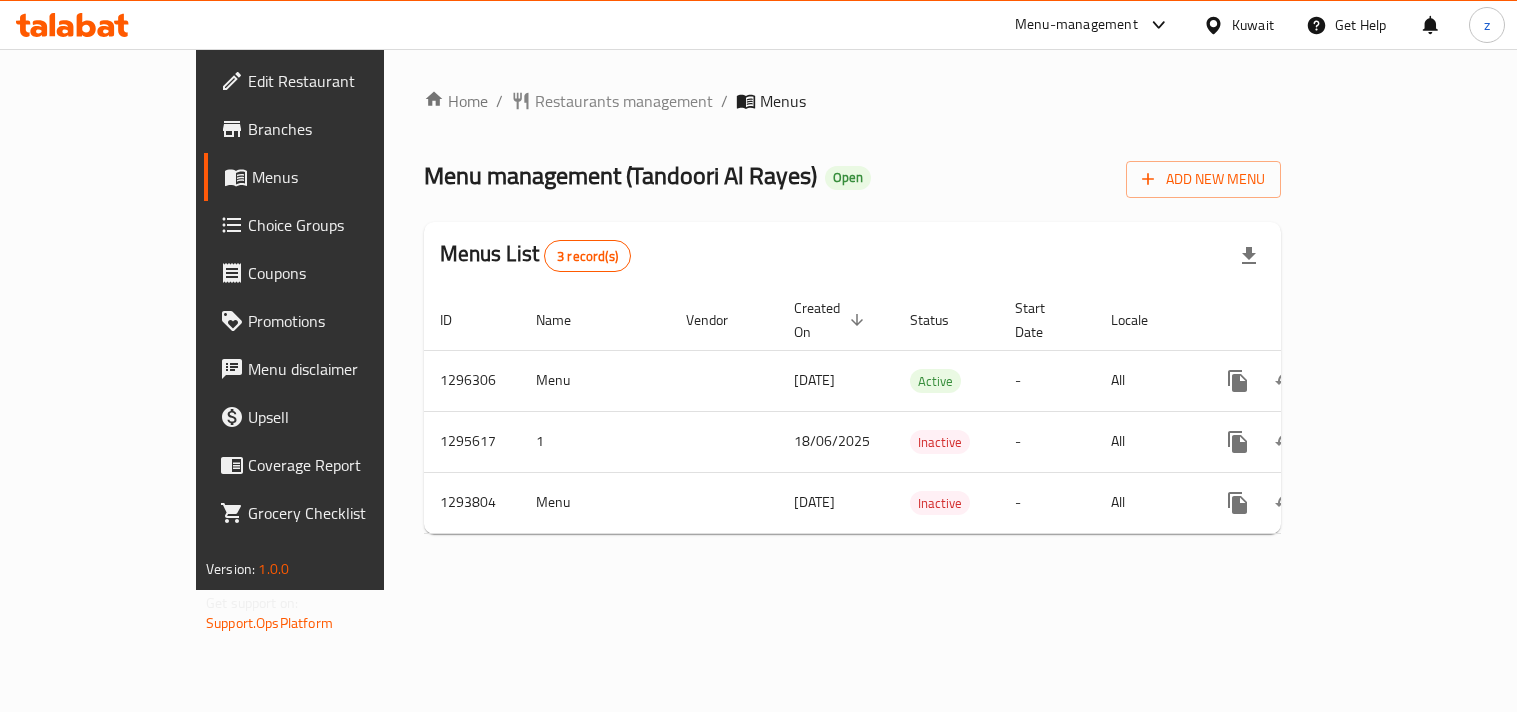 scroll, scrollTop: 0, scrollLeft: 0, axis: both 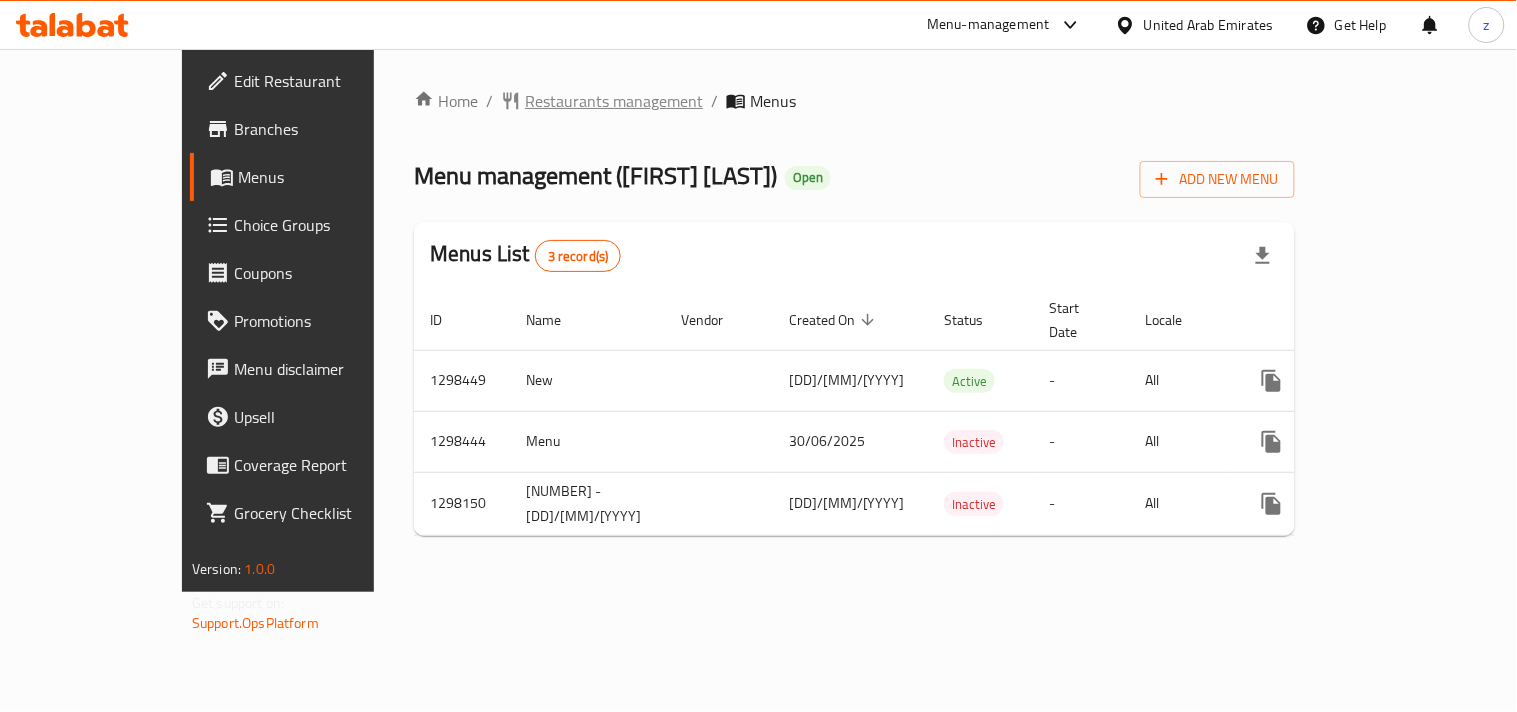 click on "Restaurants management" at bounding box center [614, 101] 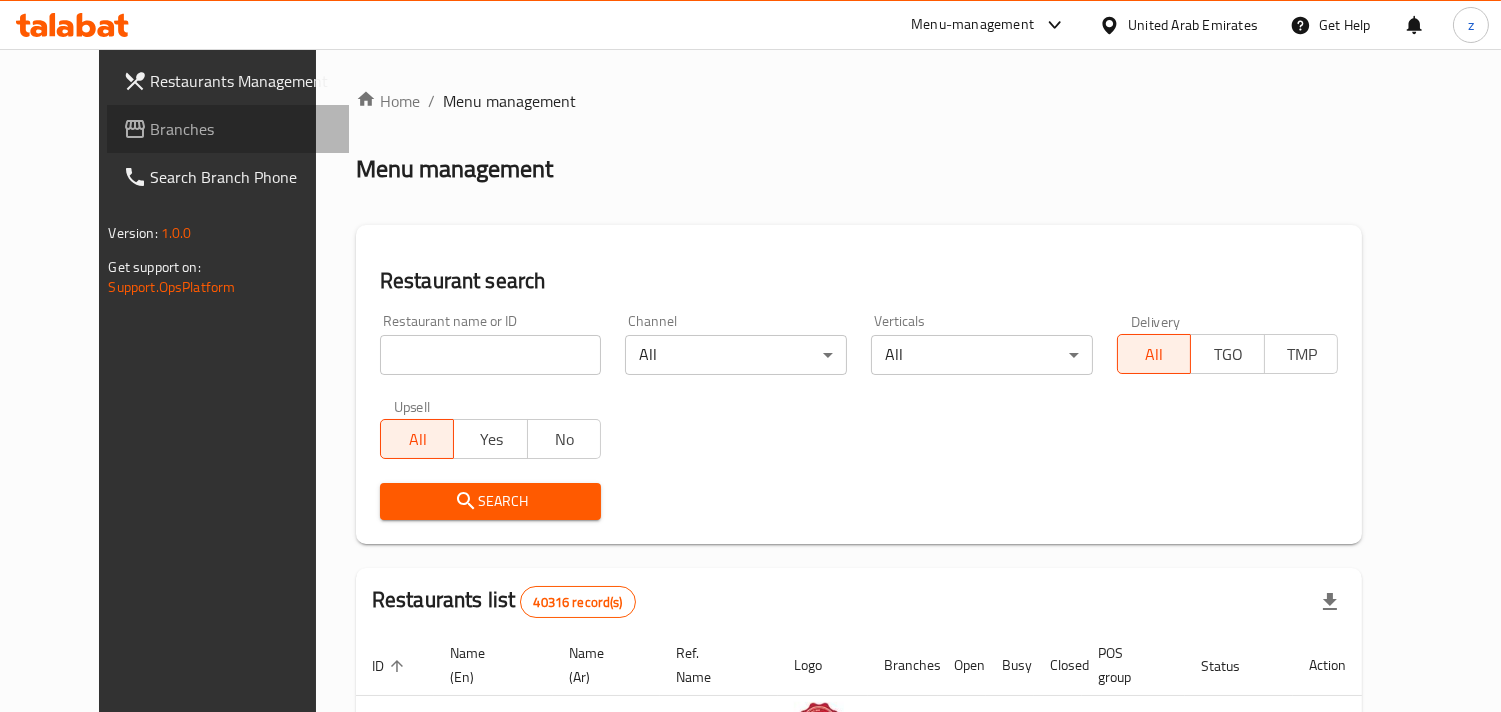 click on "Branches" at bounding box center (242, 129) 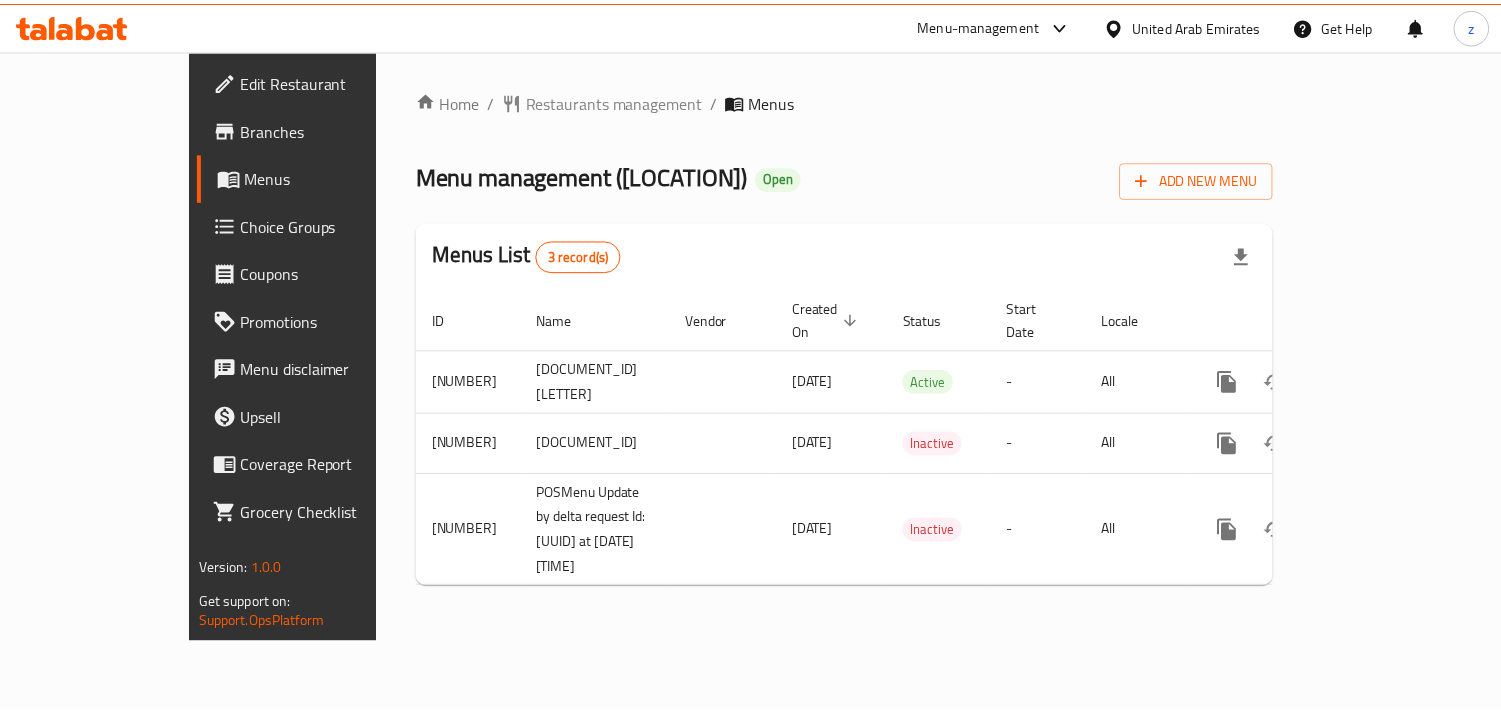 scroll, scrollTop: 0, scrollLeft: 0, axis: both 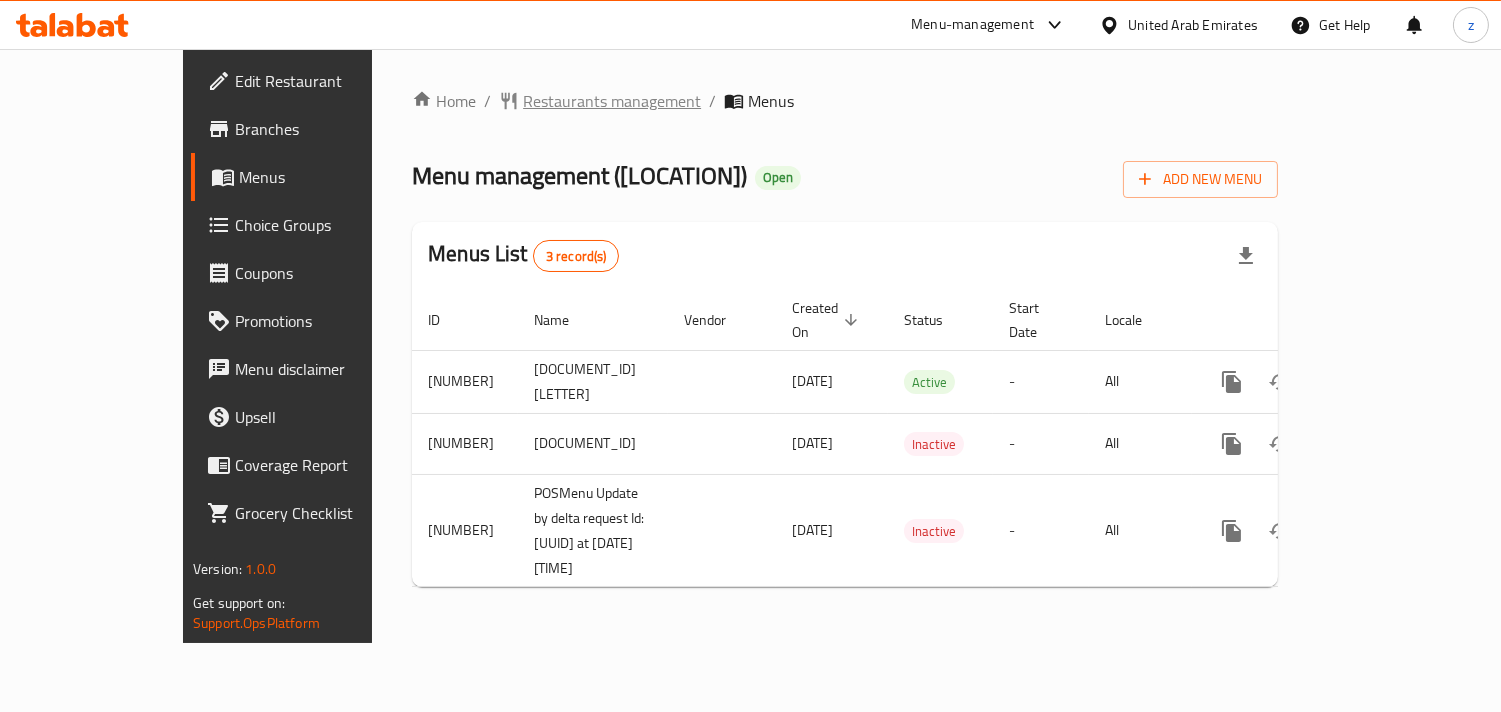 click on "Restaurants management" at bounding box center [612, 101] 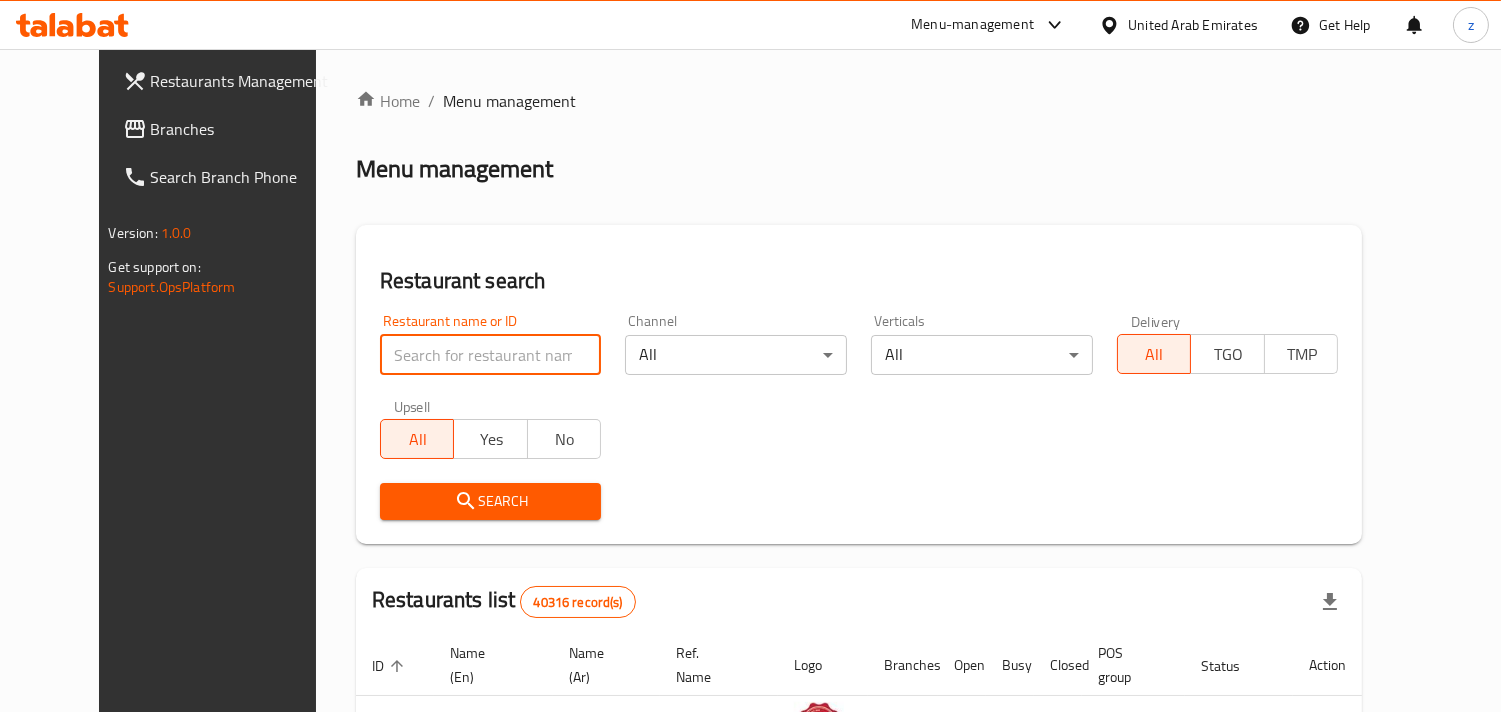 click at bounding box center (491, 355) 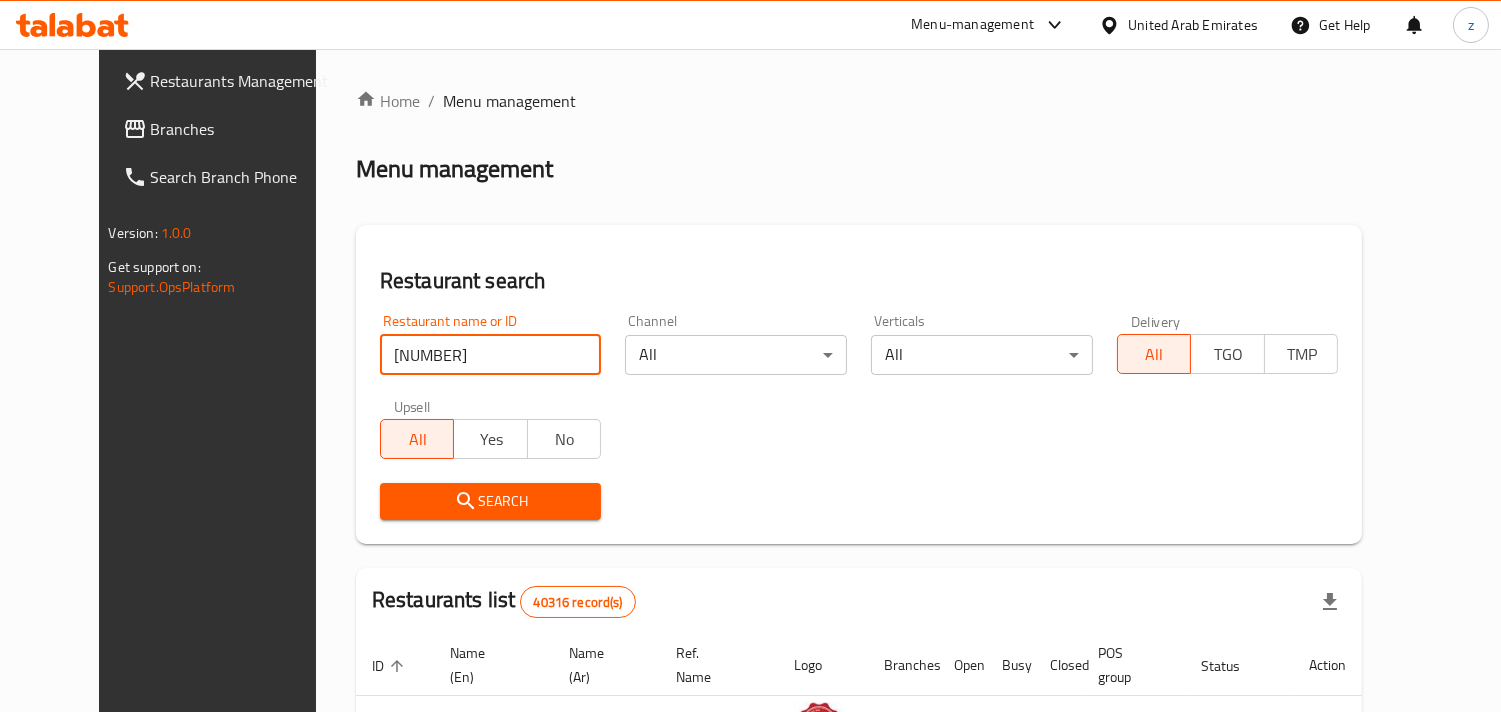 type on "[NUMBER]" 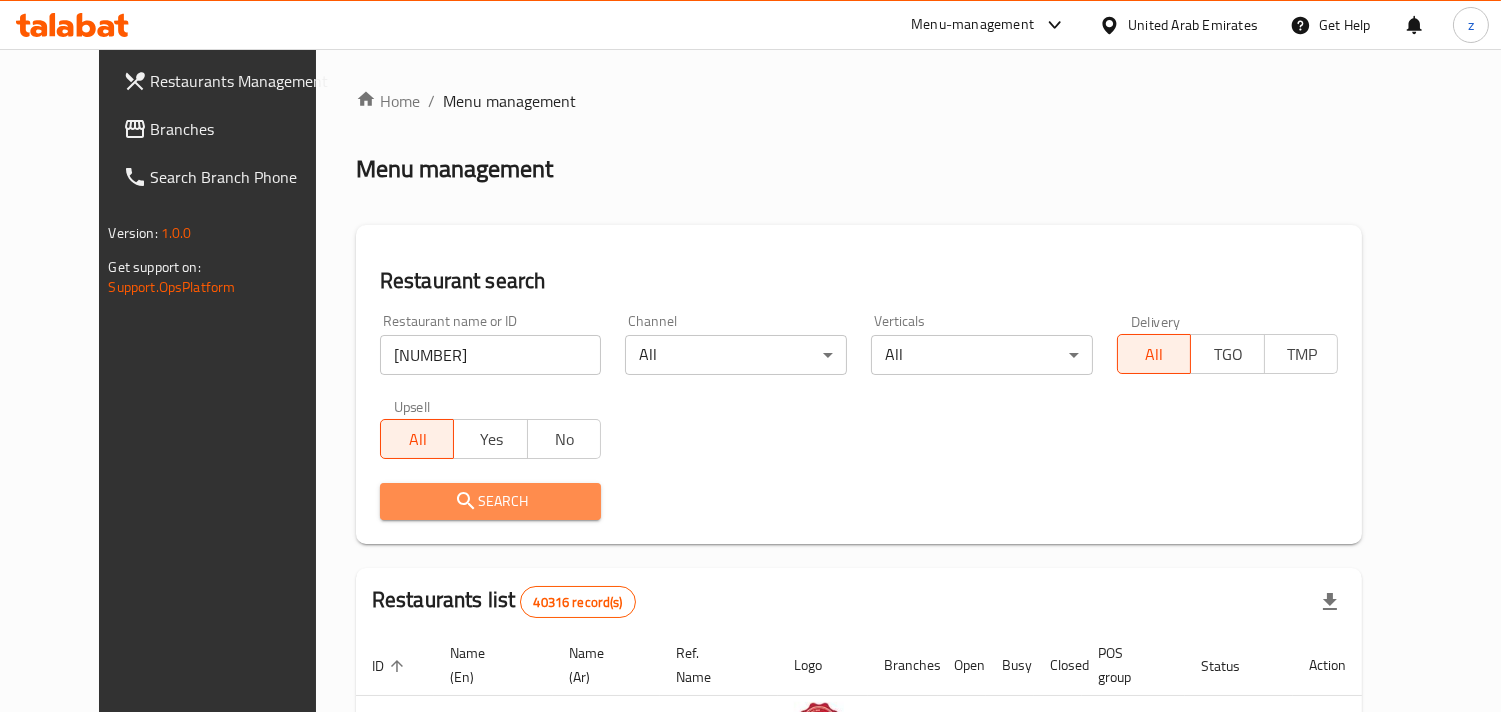 click on "Search" at bounding box center (491, 501) 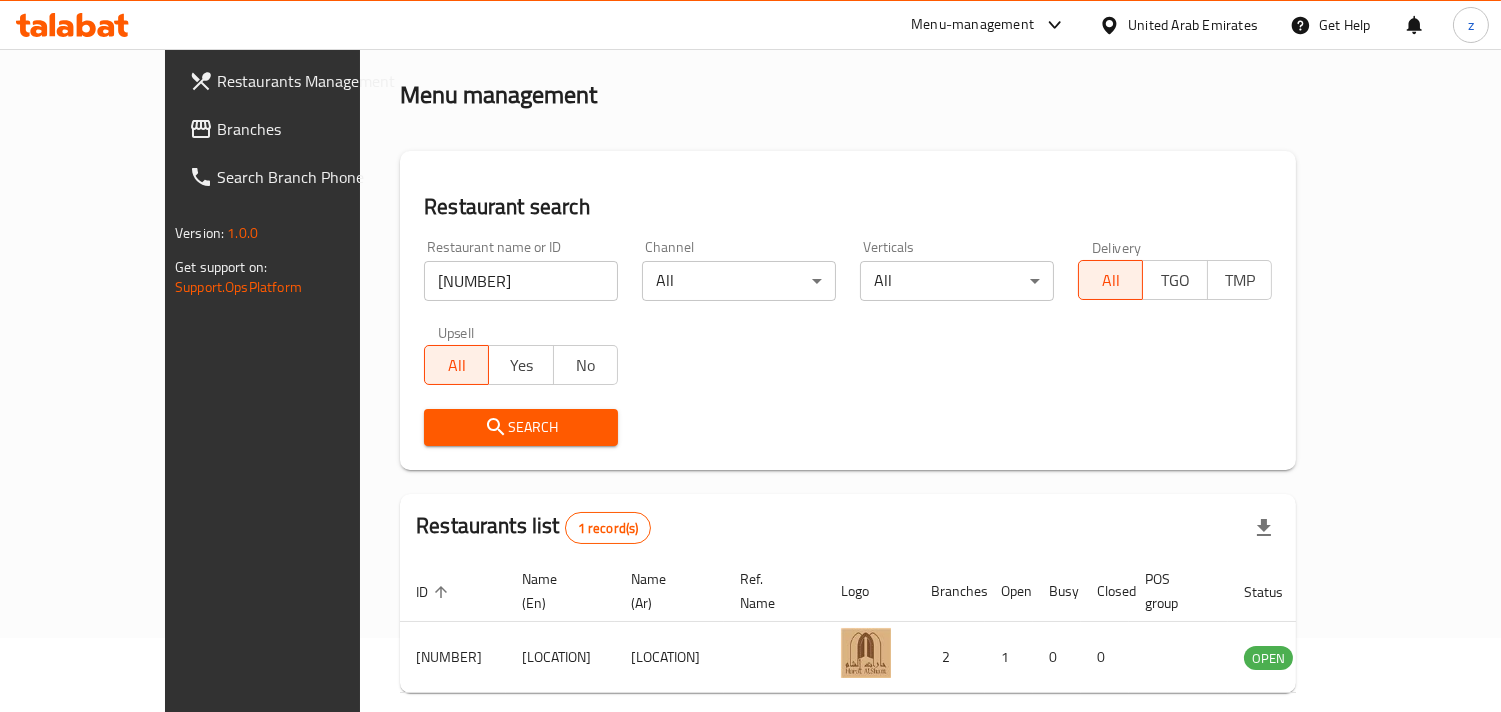 scroll, scrollTop: 141, scrollLeft: 0, axis: vertical 